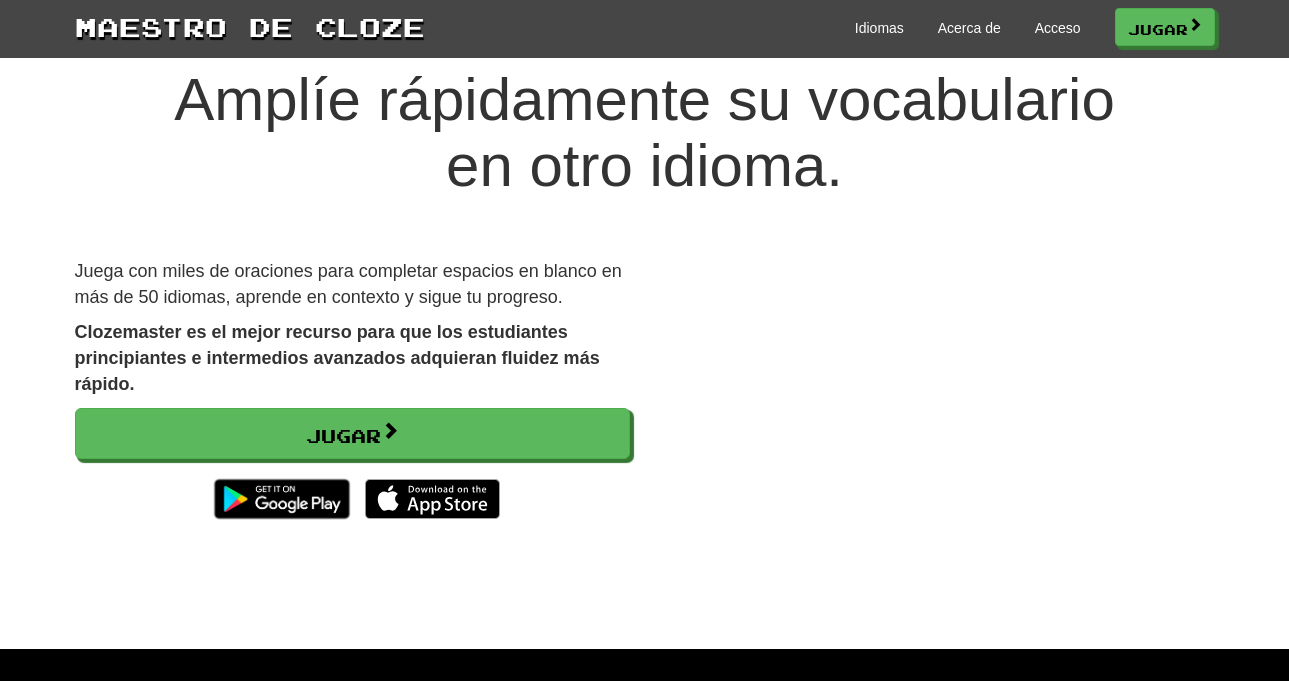 scroll, scrollTop: 100, scrollLeft: 0, axis: vertical 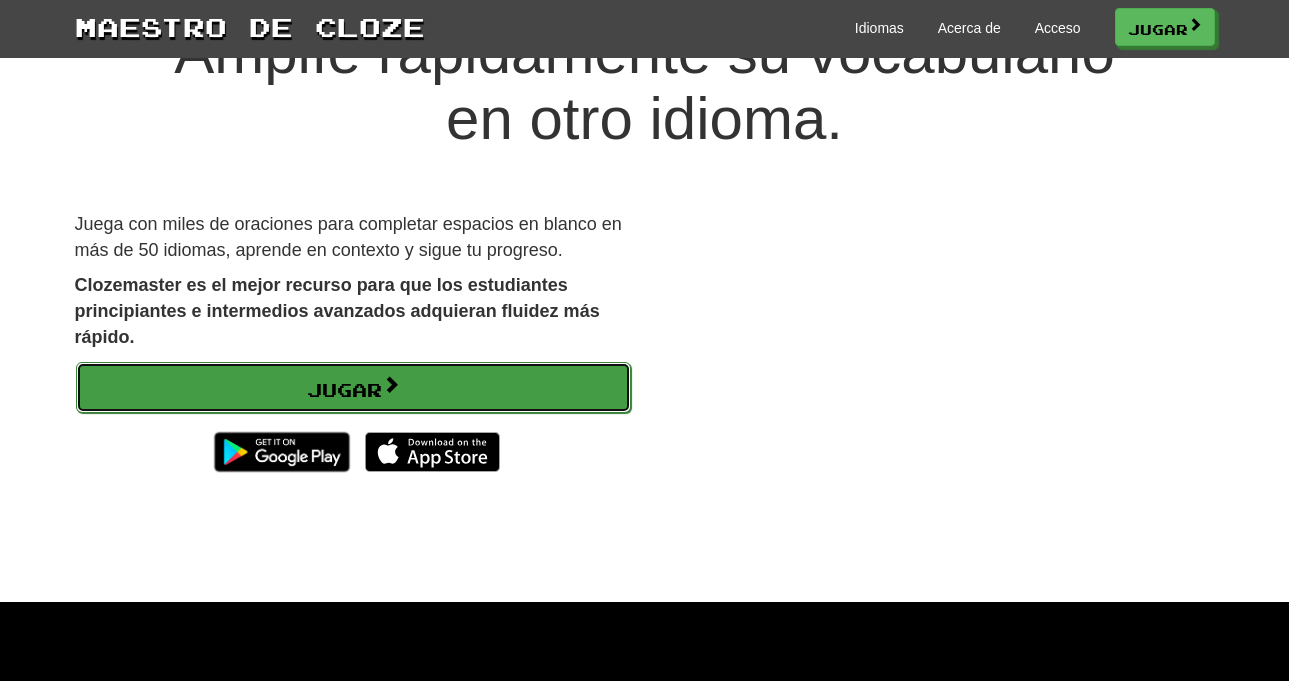 click on "Jugar" at bounding box center (353, 388) 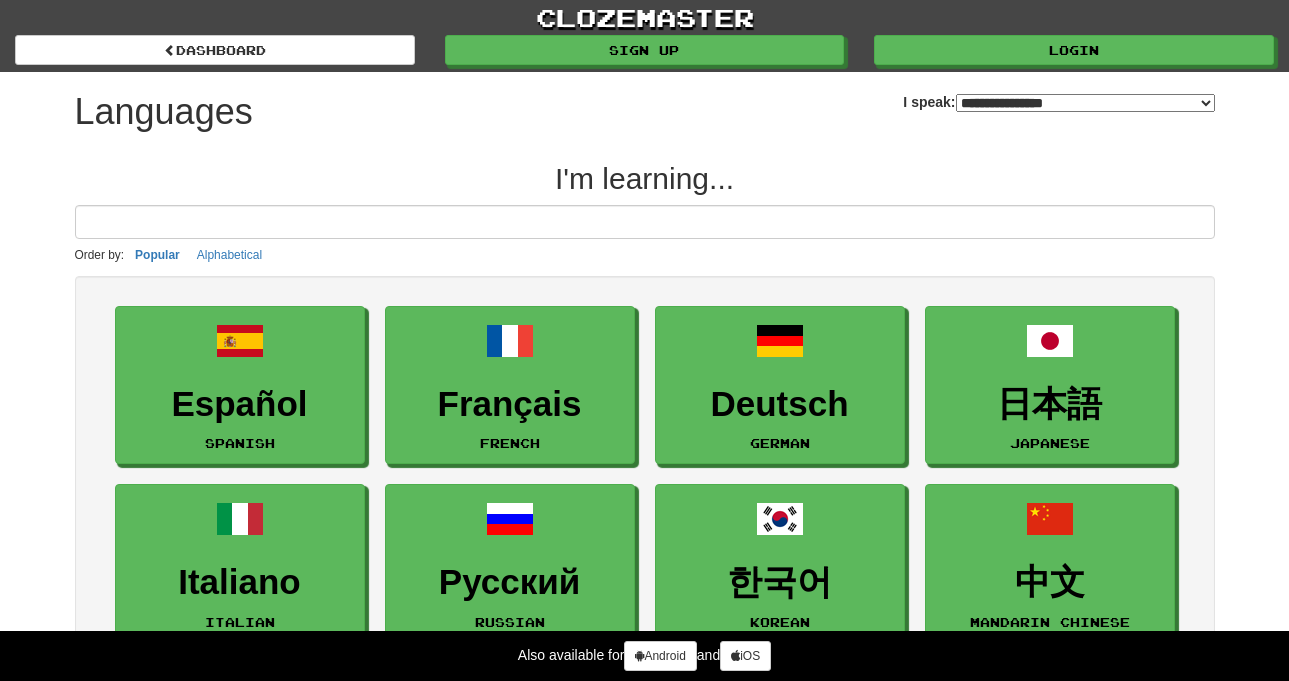 select on "*******" 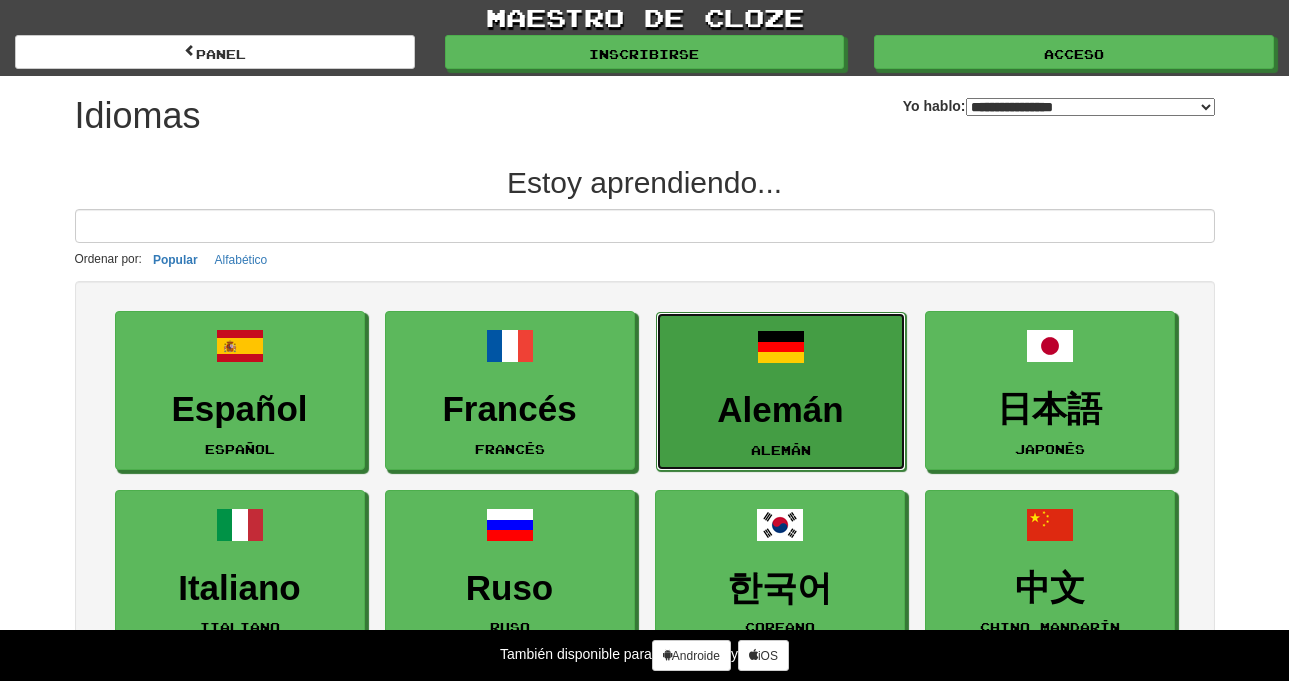 click at bounding box center [781, 347] 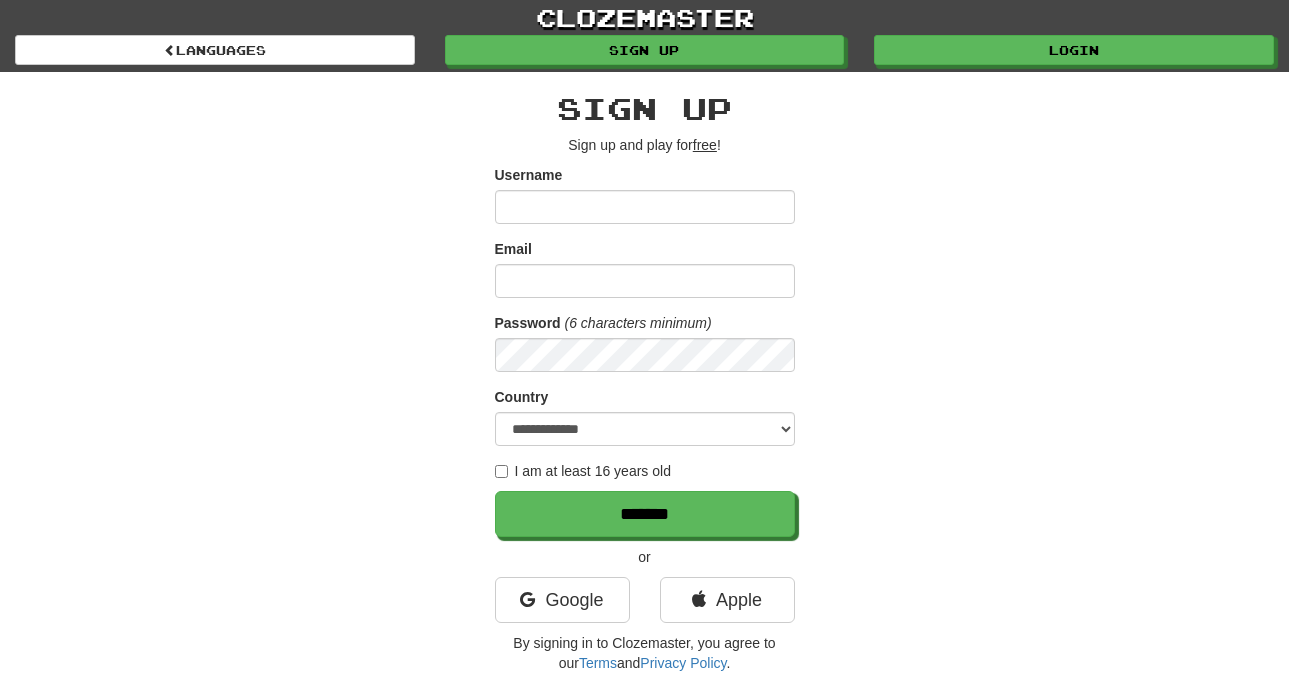 scroll, scrollTop: 0, scrollLeft: 0, axis: both 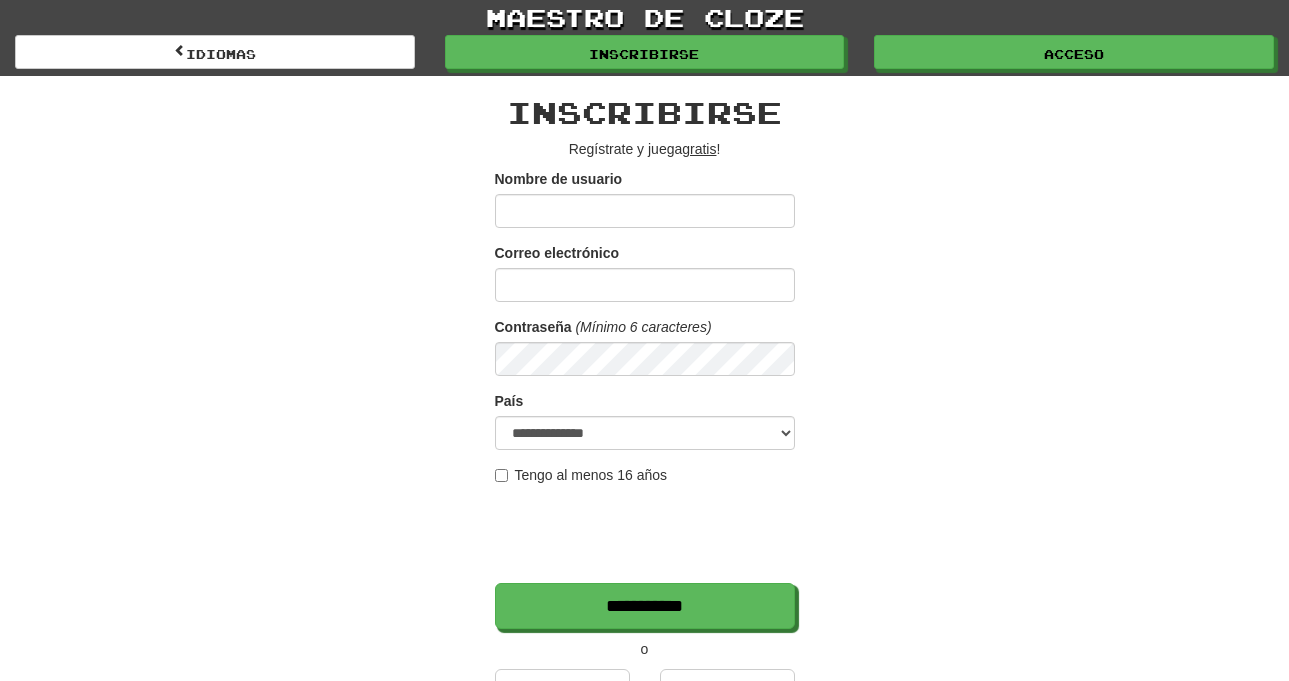 click on "Nombre de usuario" at bounding box center (645, 211) 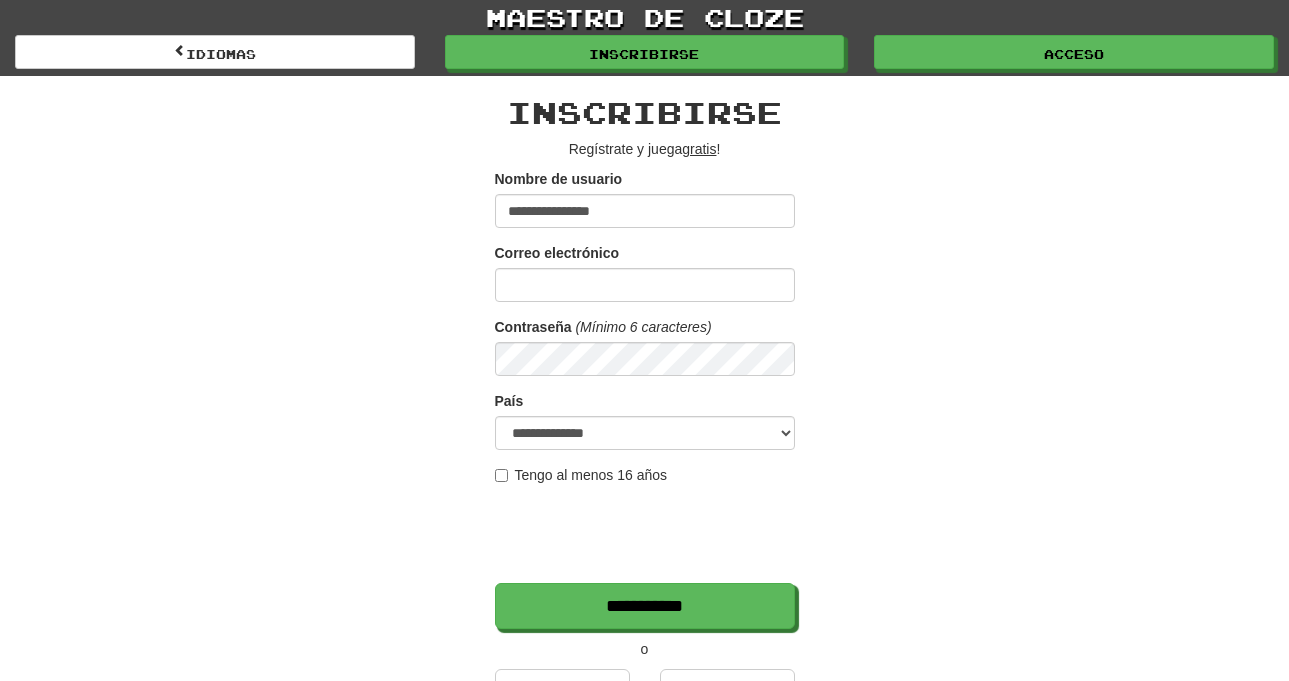 type on "**********" 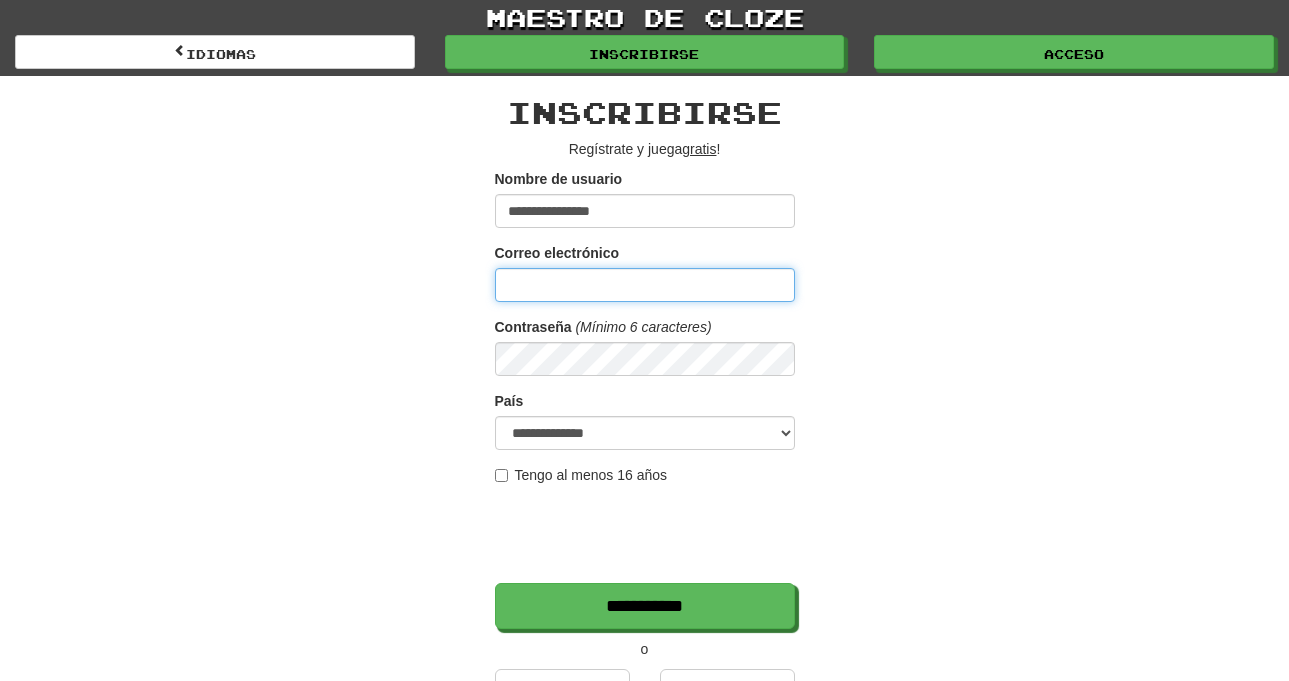 click on "Correo electrónico" at bounding box center (645, 285) 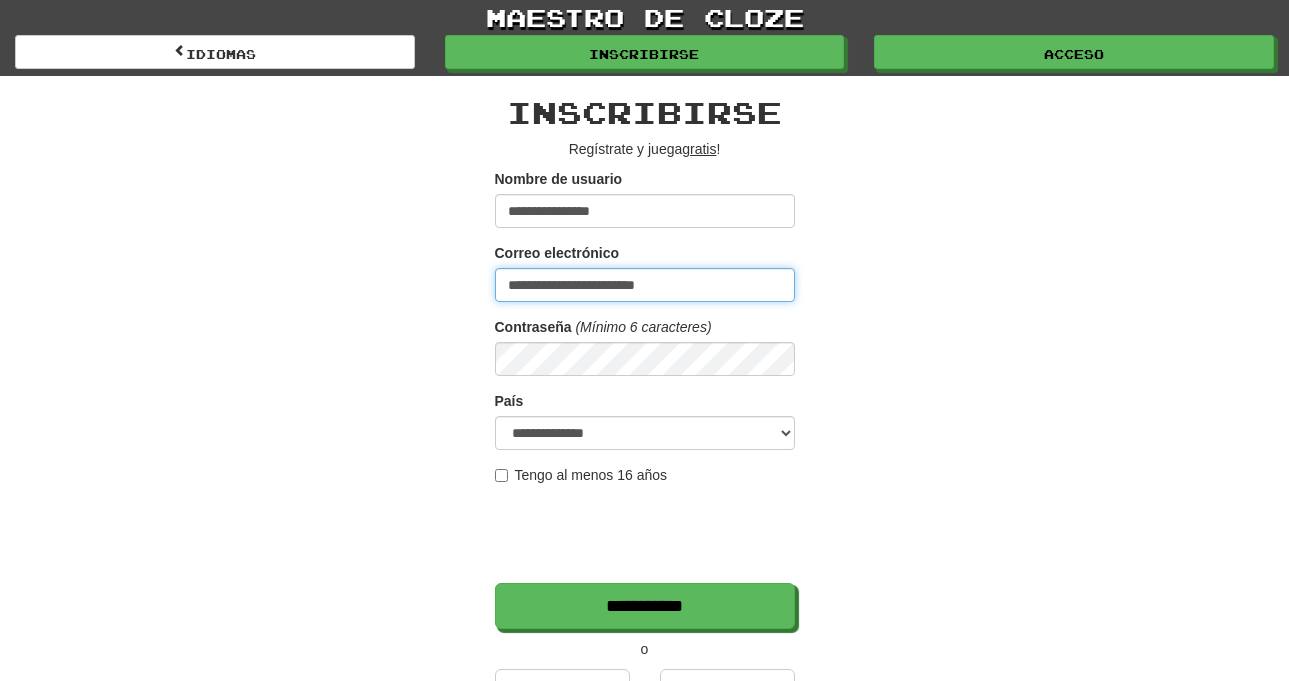 type on "**********" 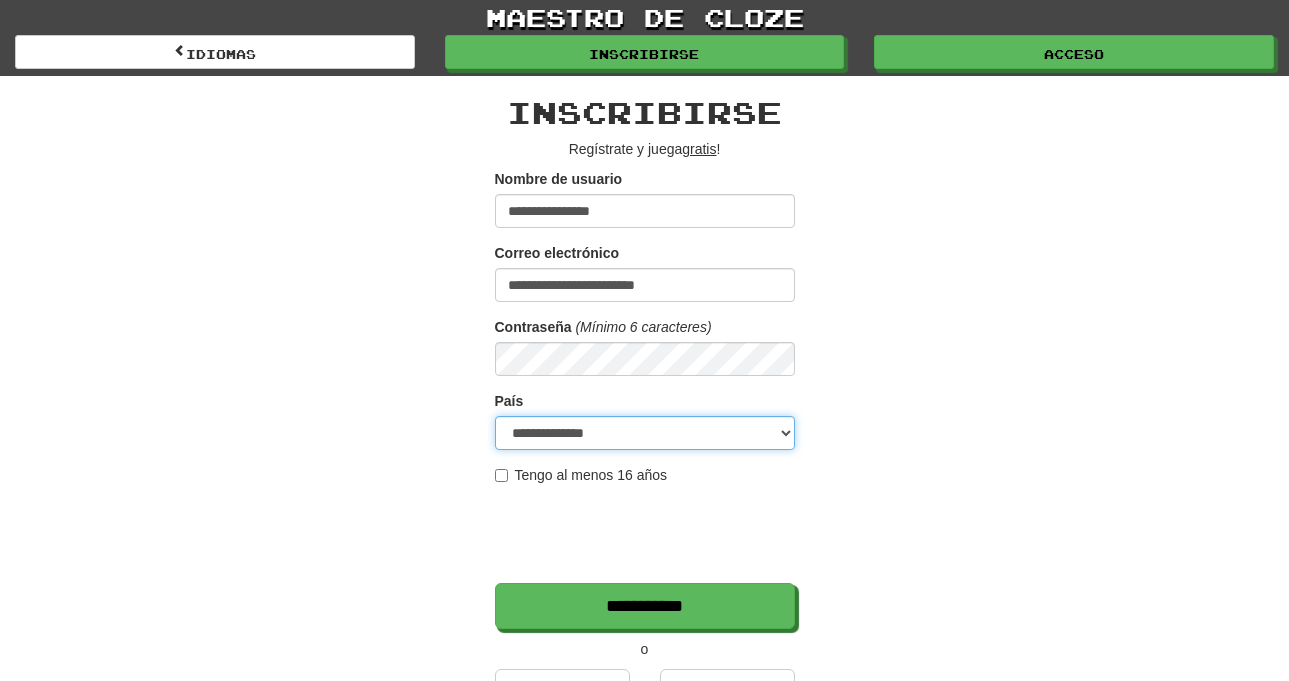 click on "**********" at bounding box center [645, 433] 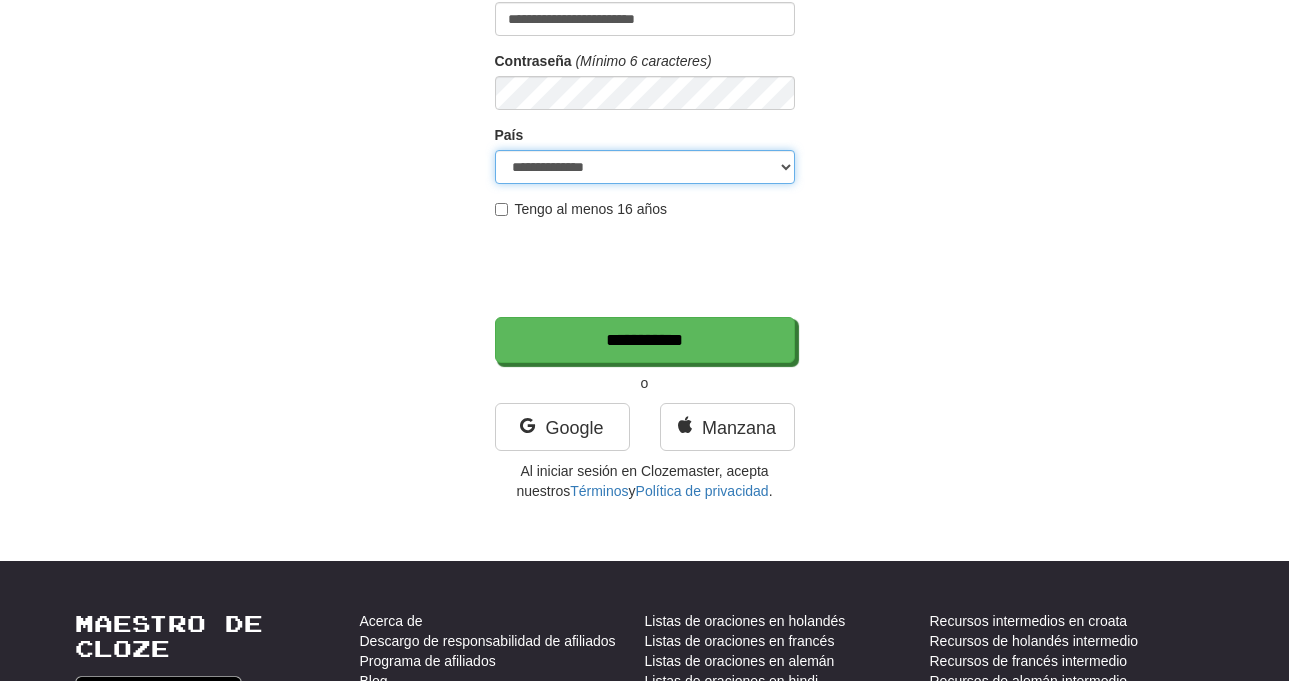 scroll, scrollTop: 300, scrollLeft: 0, axis: vertical 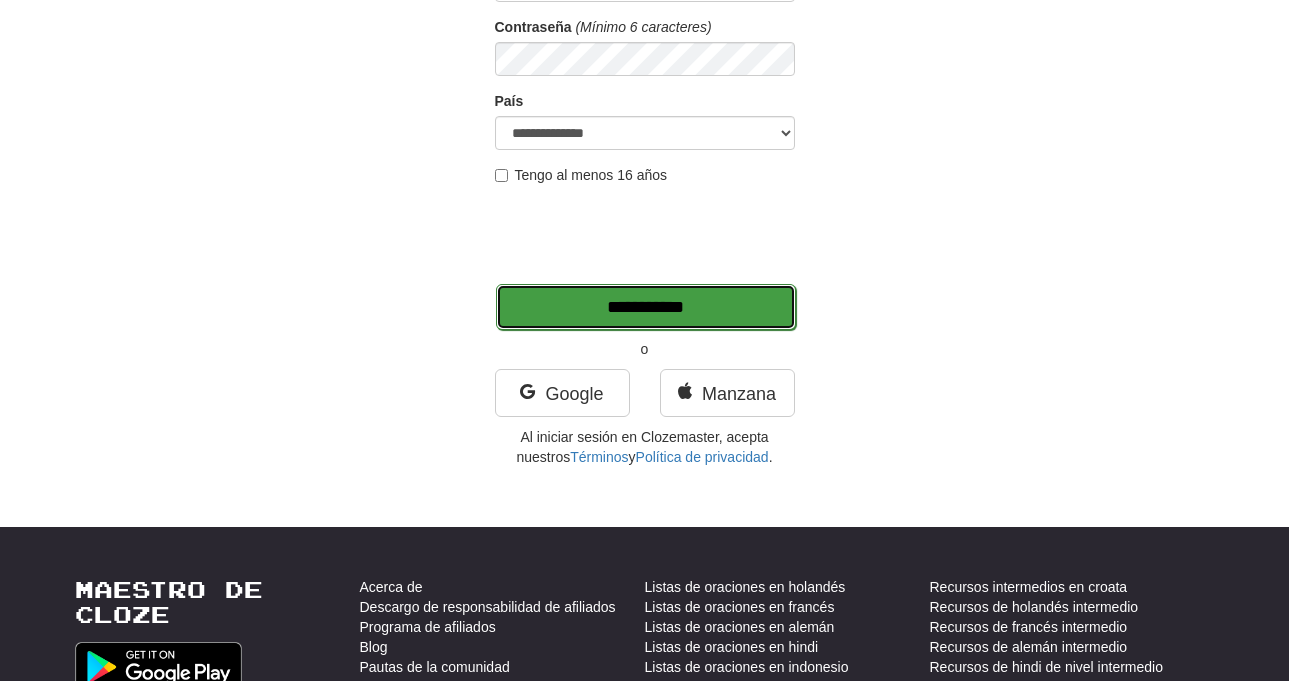 click on "**********" at bounding box center [646, 307] 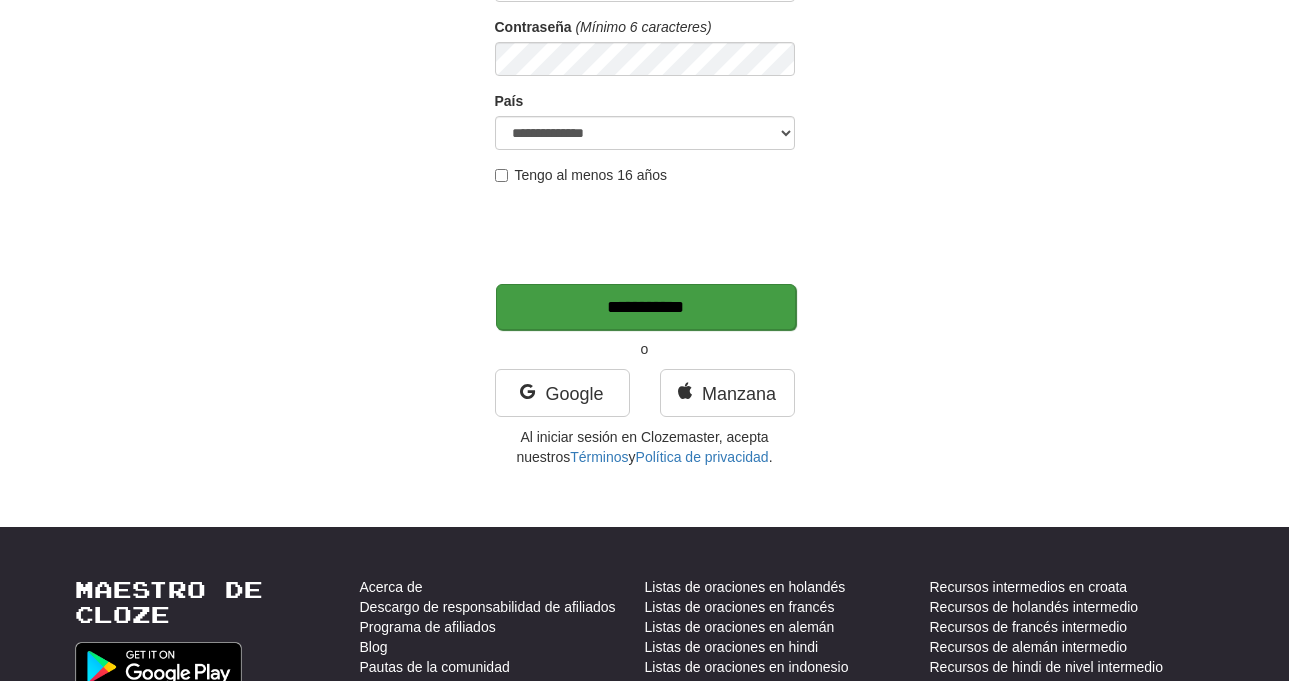 type on "*******" 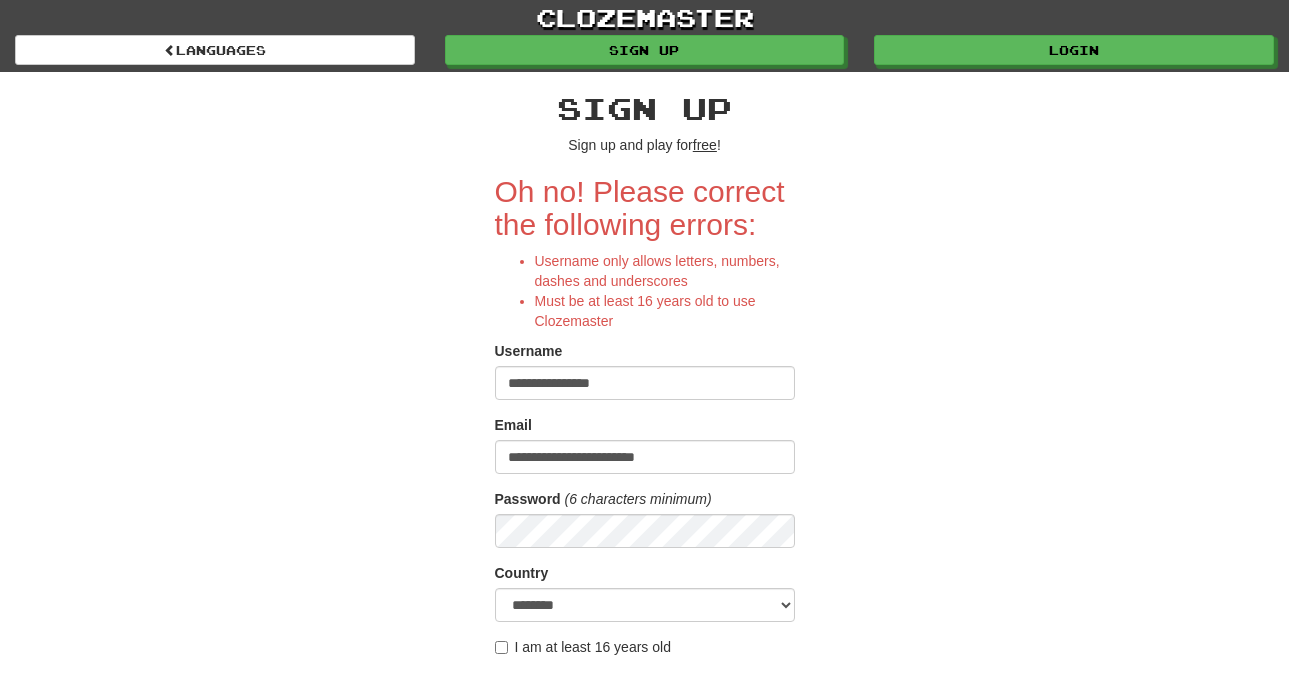 scroll, scrollTop: 0, scrollLeft: 0, axis: both 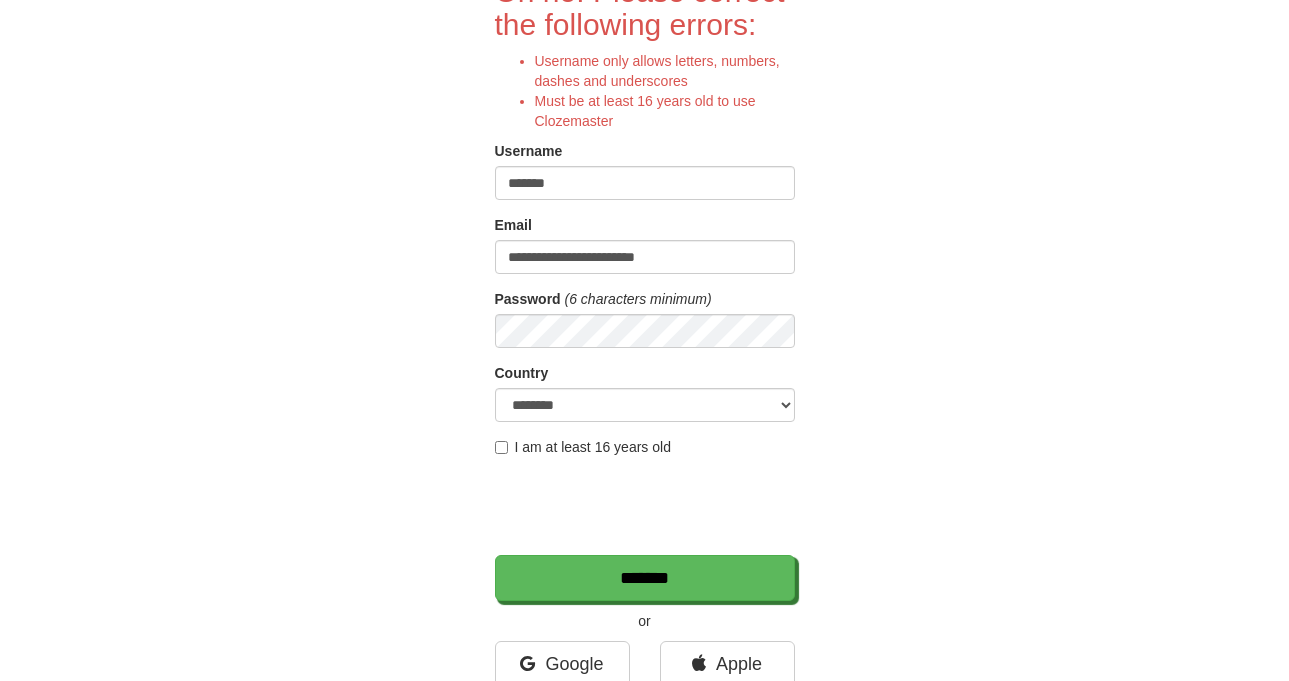type on "*******" 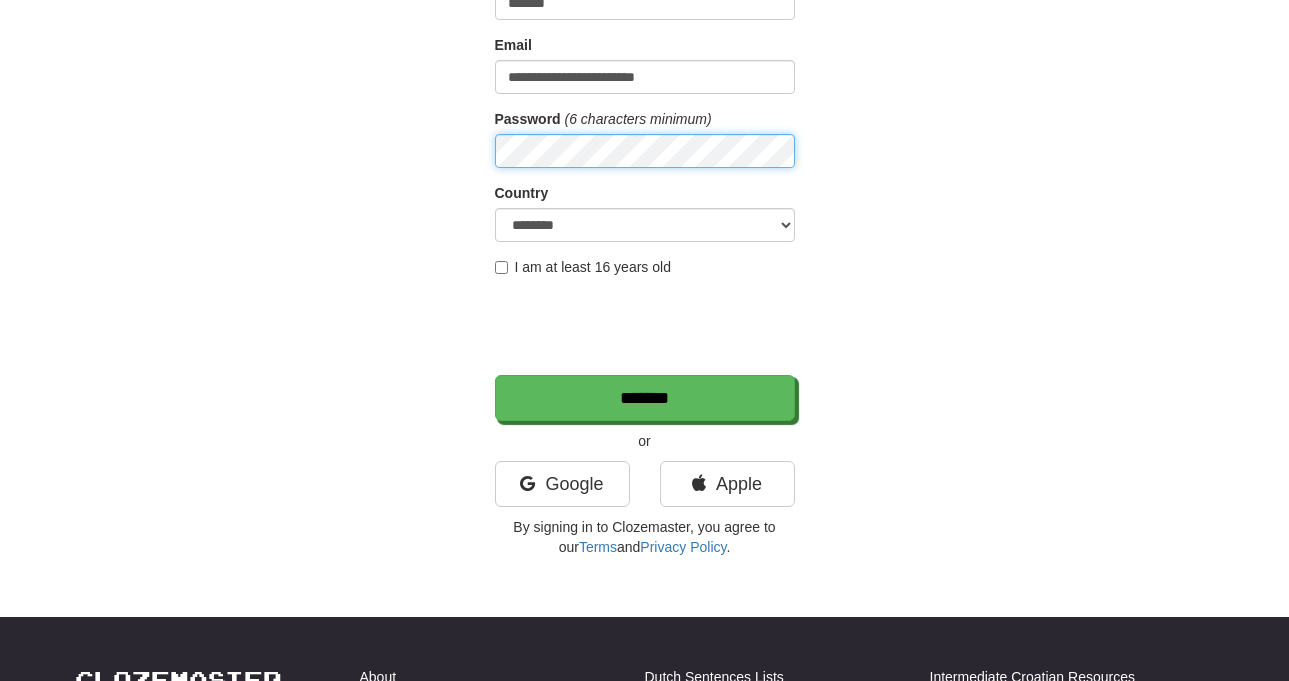 scroll, scrollTop: 400, scrollLeft: 0, axis: vertical 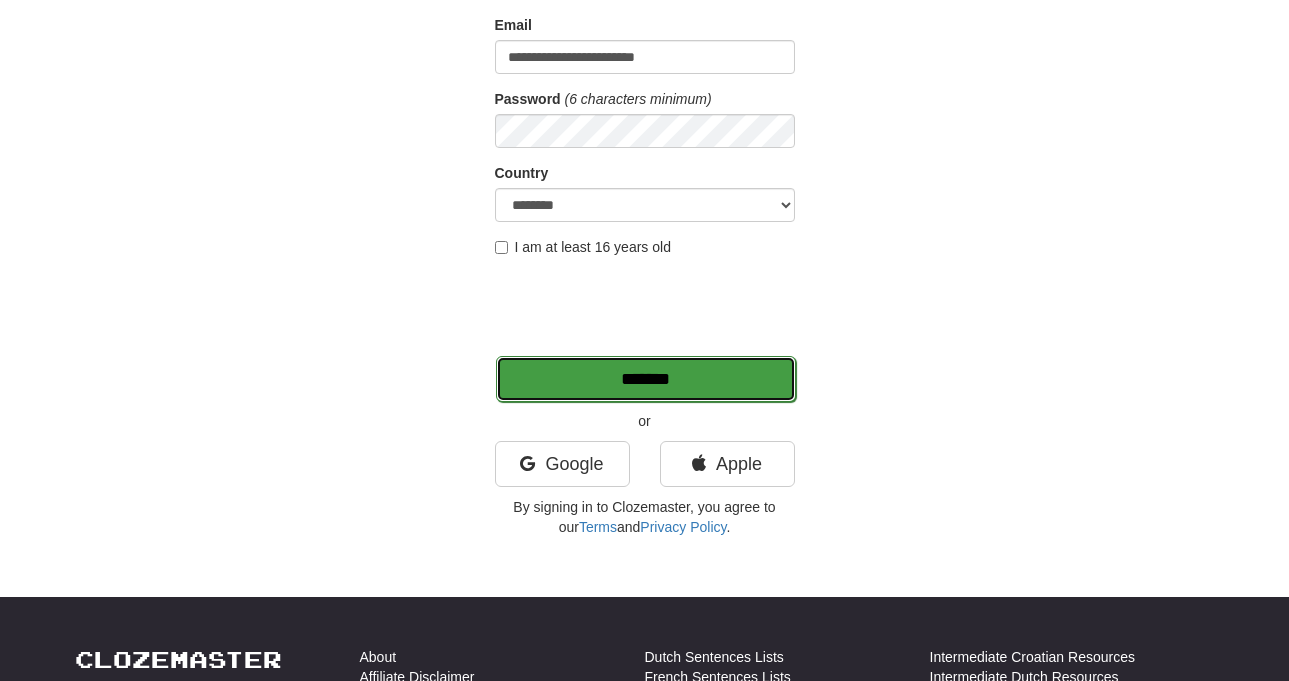 click on "*******" at bounding box center [646, 379] 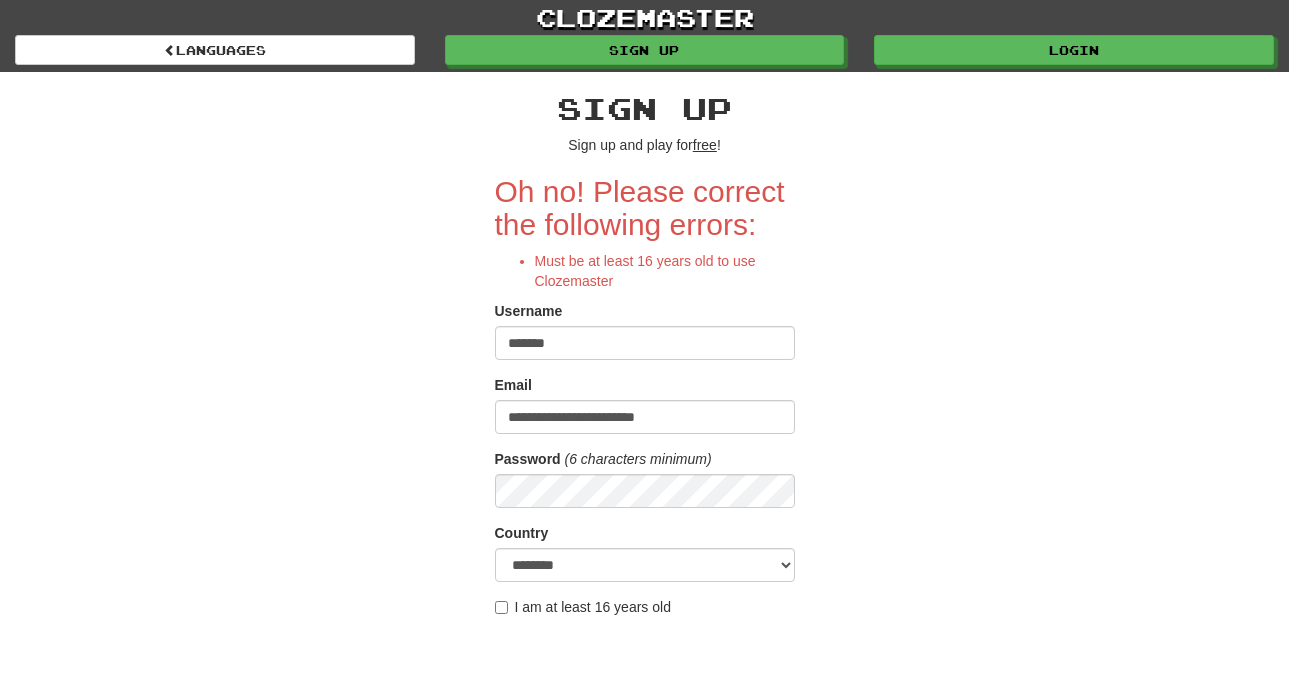 scroll, scrollTop: 0, scrollLeft: 0, axis: both 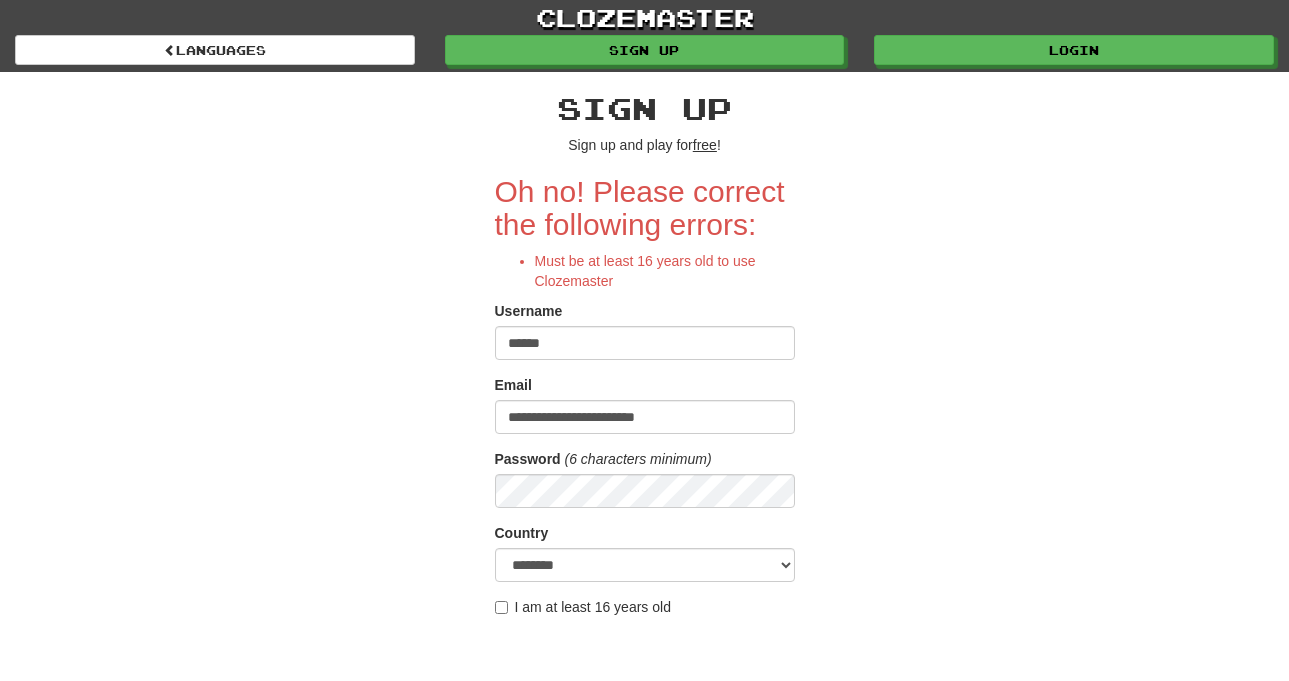 type on "*******" 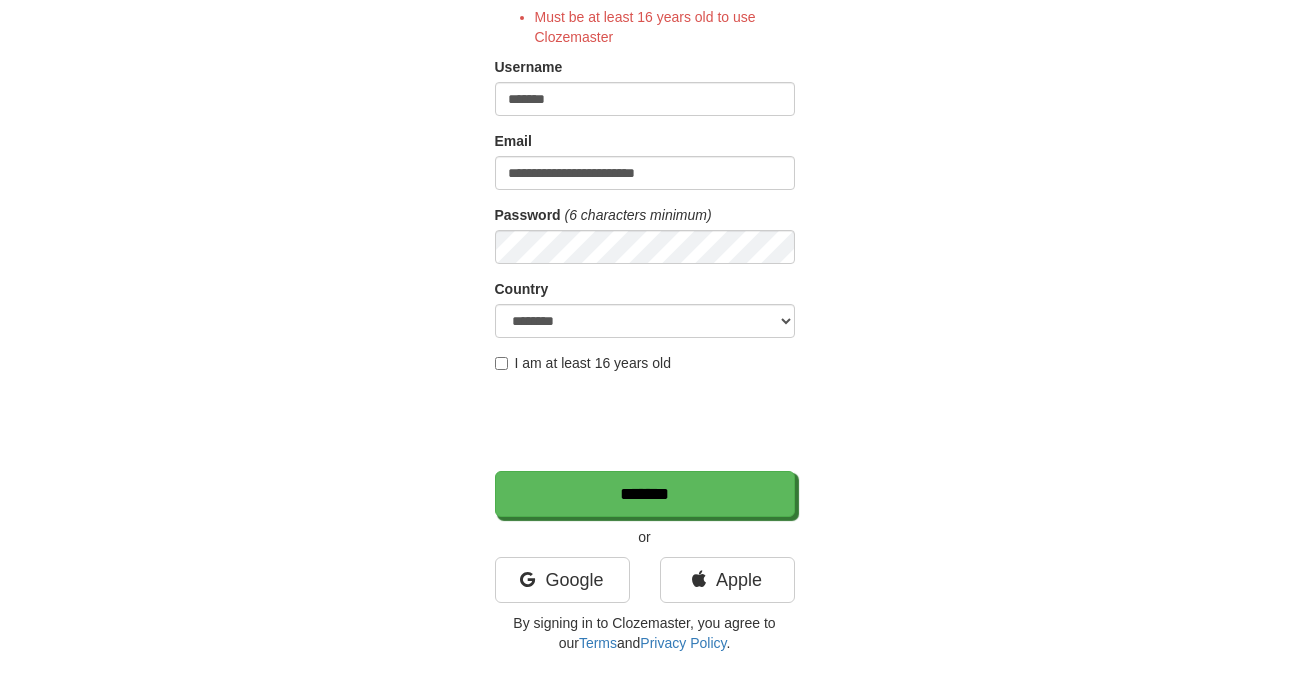 scroll, scrollTop: 300, scrollLeft: 0, axis: vertical 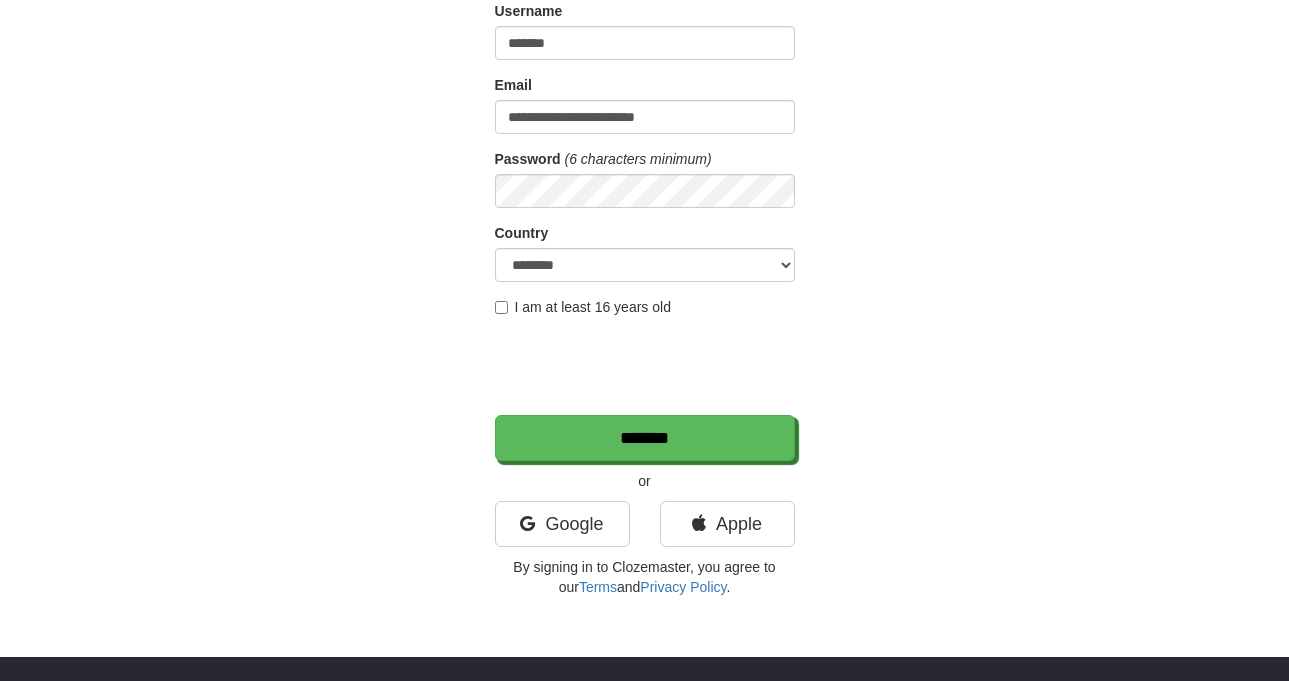 click on "**********" at bounding box center [645, 168] 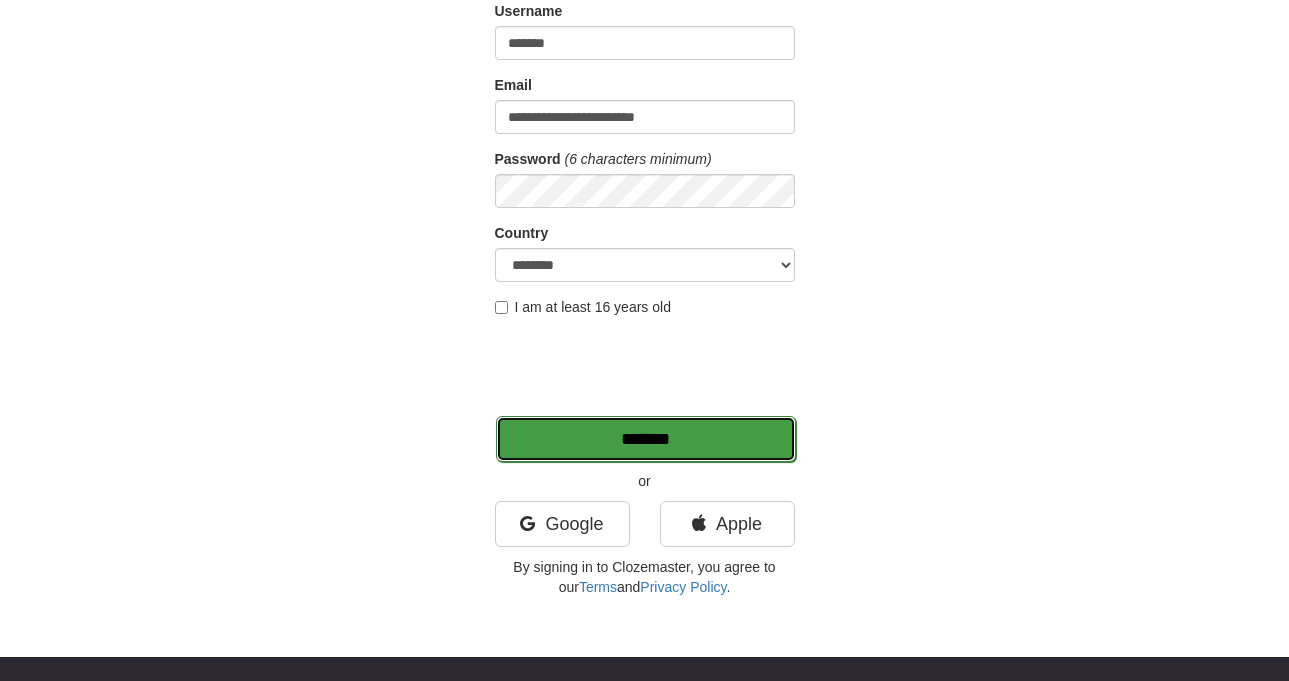 click on "*******" at bounding box center (646, 439) 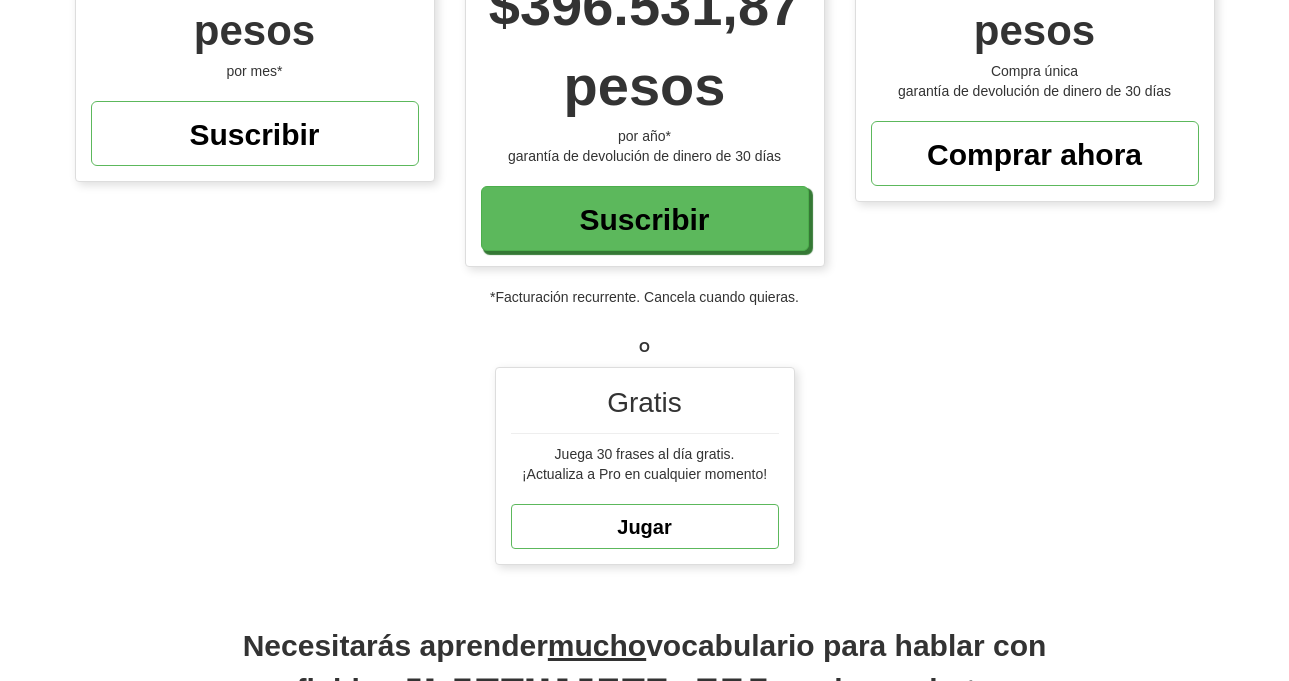 scroll, scrollTop: 500, scrollLeft: 0, axis: vertical 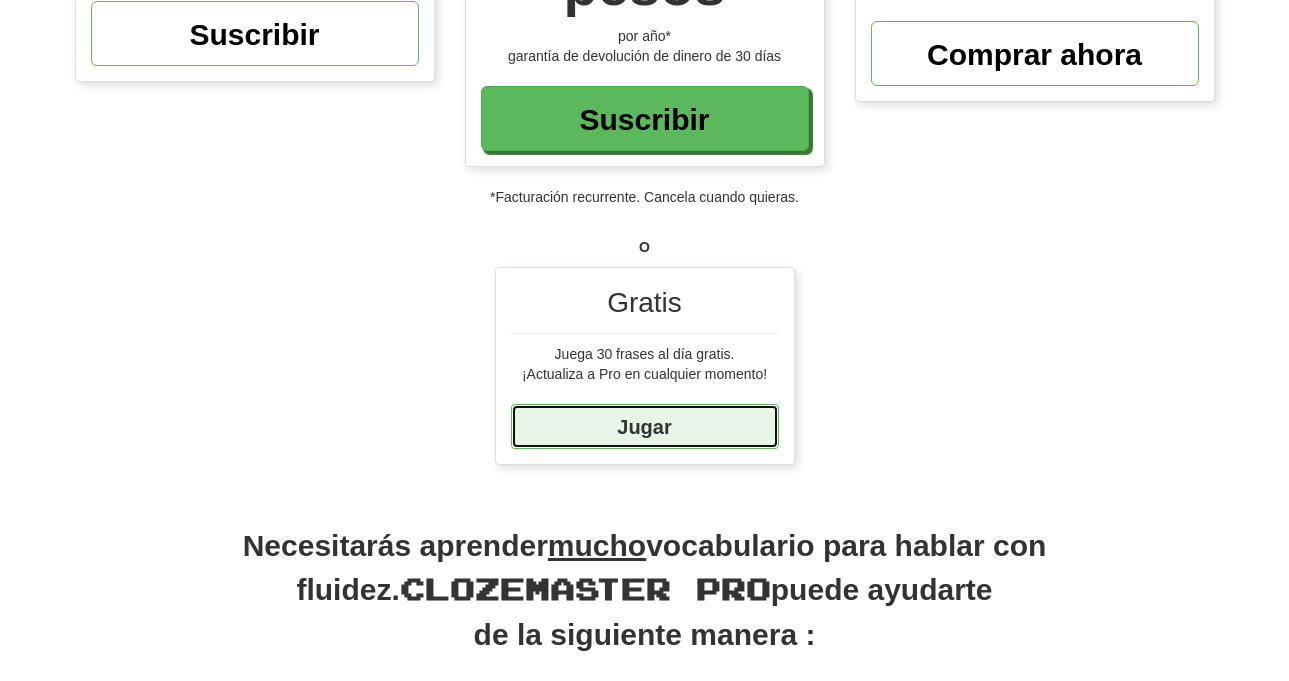 click on "Jugar" at bounding box center (645, 426) 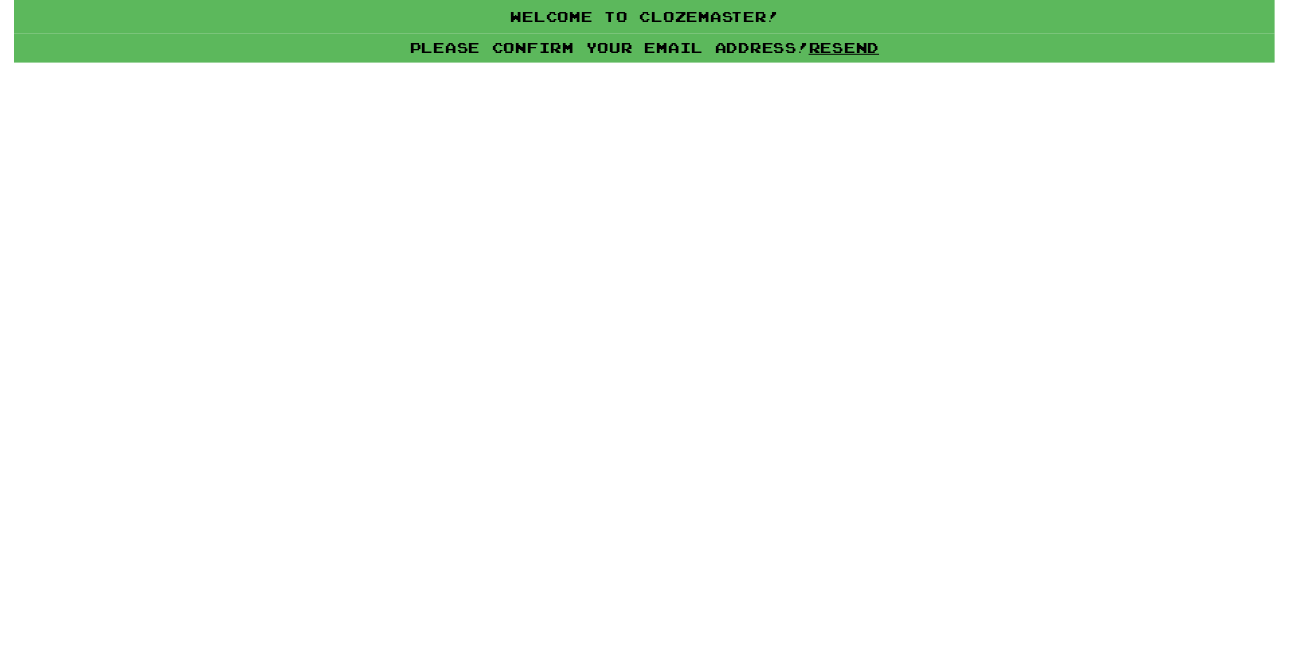 scroll, scrollTop: 0, scrollLeft: 0, axis: both 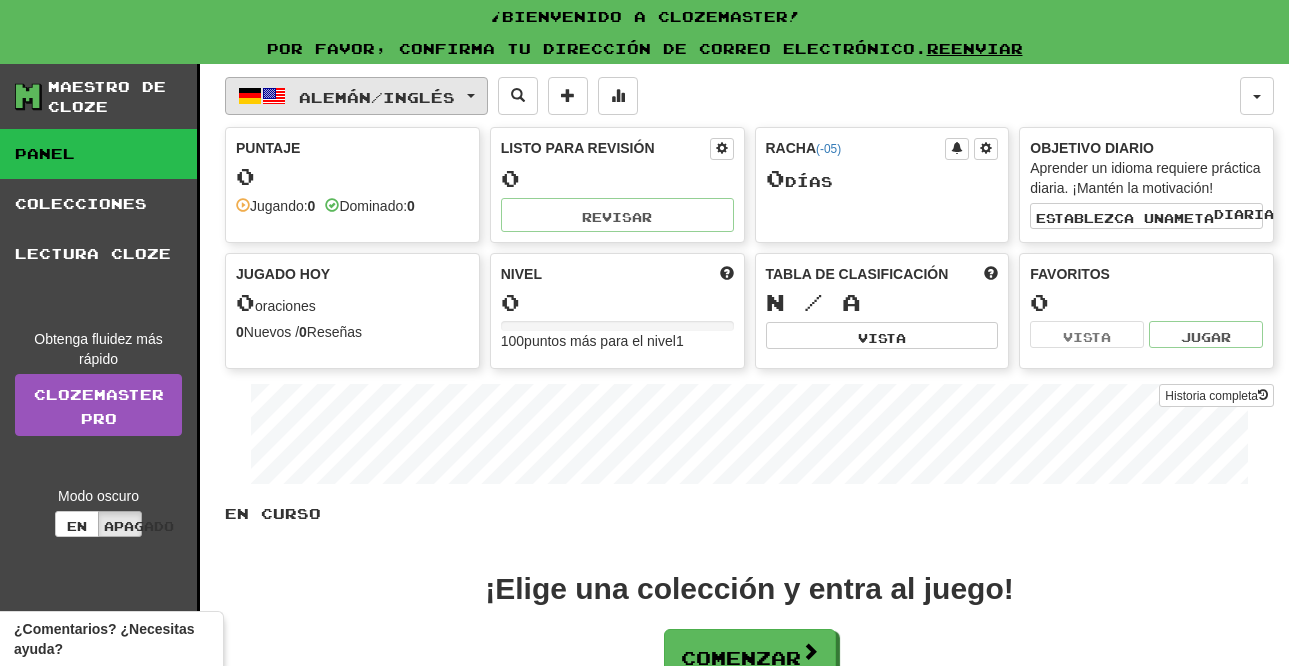 click at bounding box center (471, 96) 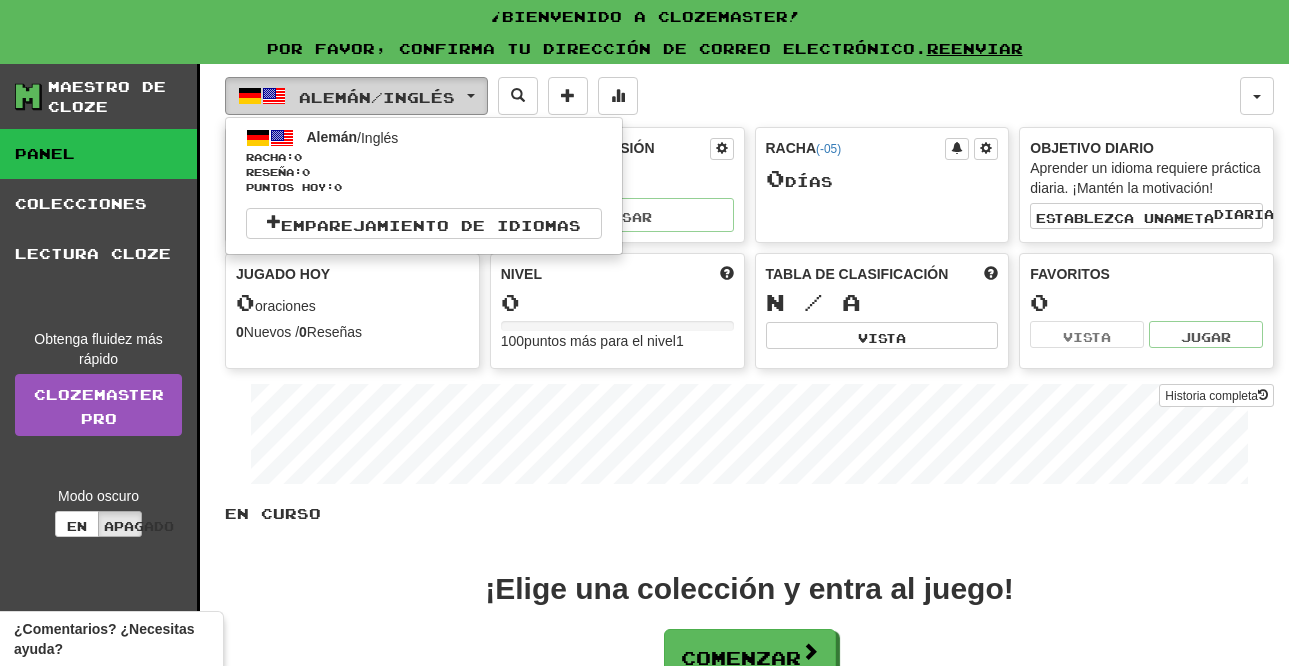 click on "Alemán  /  Inglés" at bounding box center (356, 96) 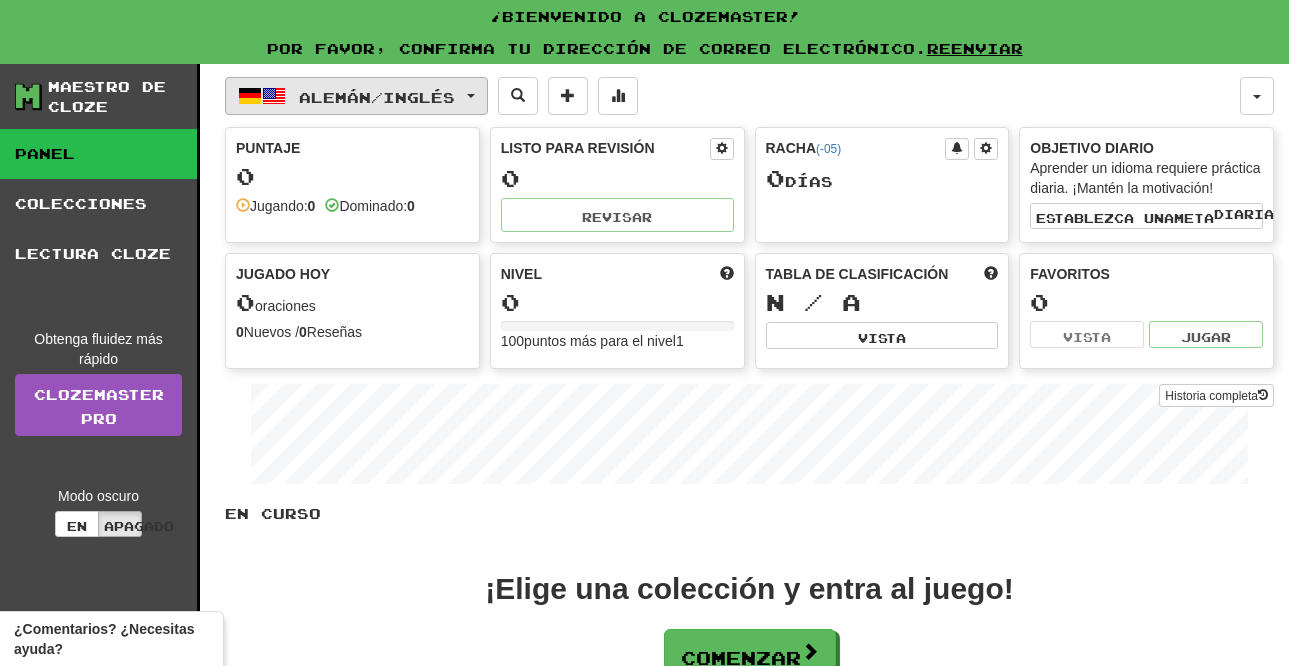 click on "Alemán  /  Inglés" at bounding box center [356, 96] 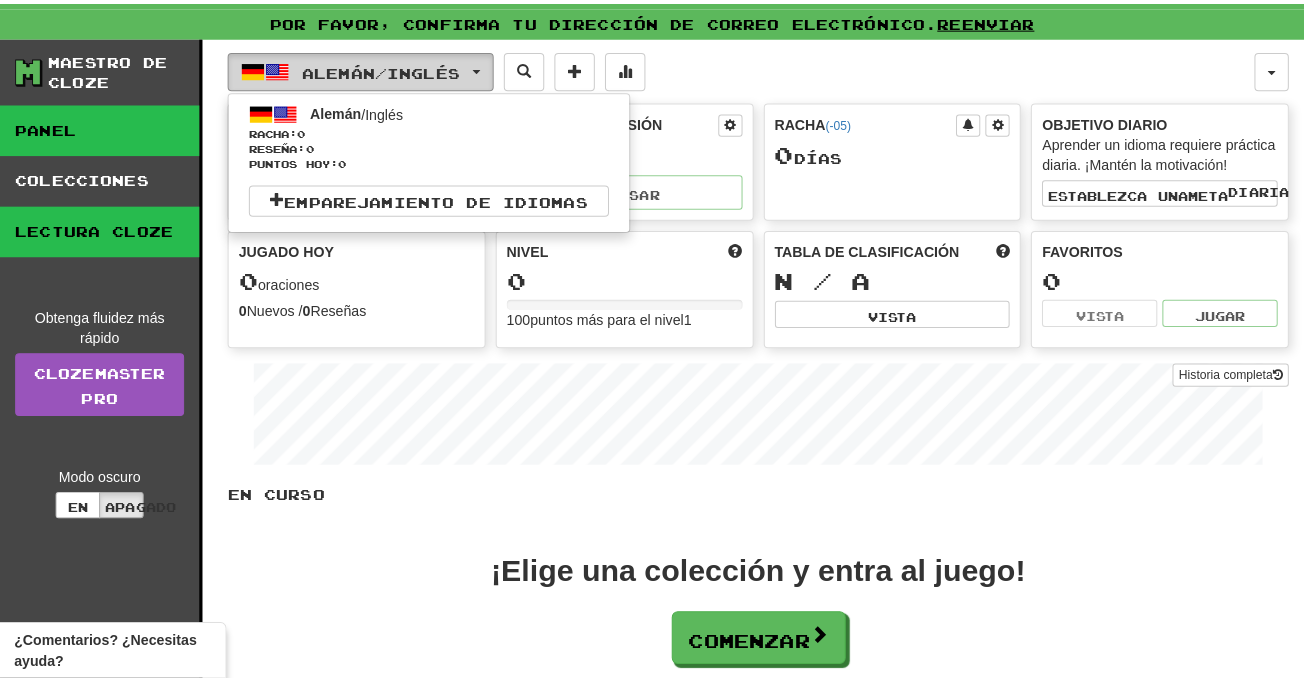 scroll, scrollTop: 0, scrollLeft: 0, axis: both 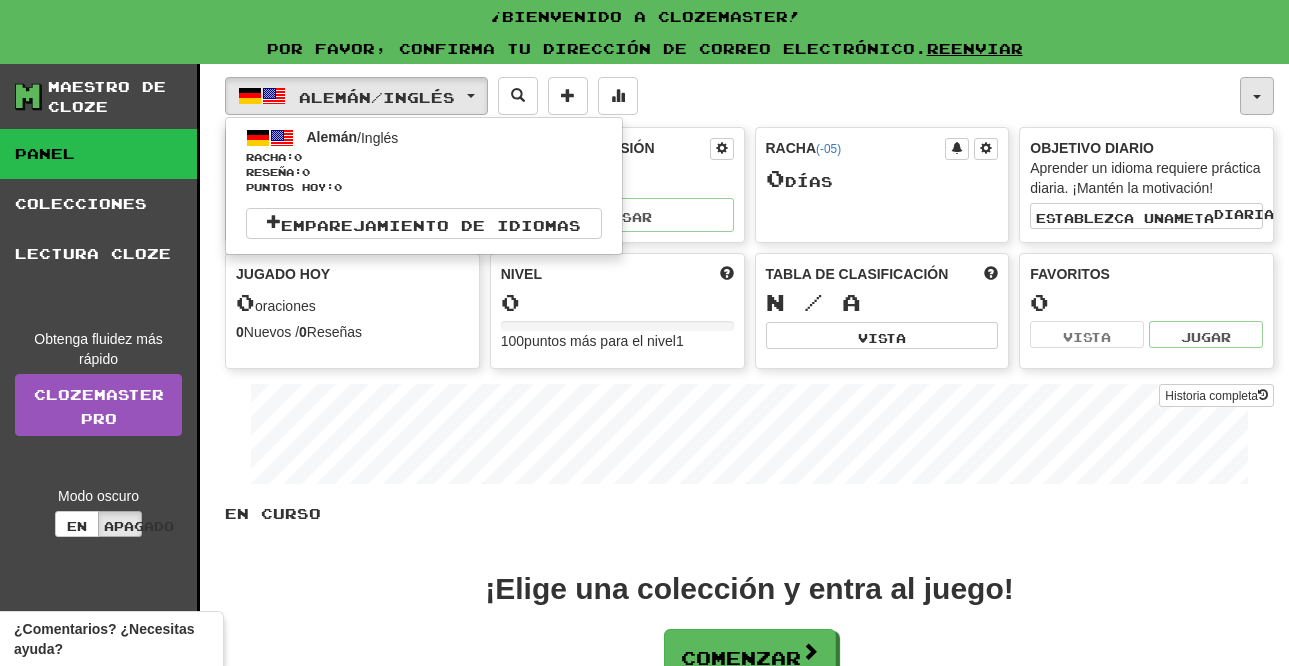 click at bounding box center (1257, 96) 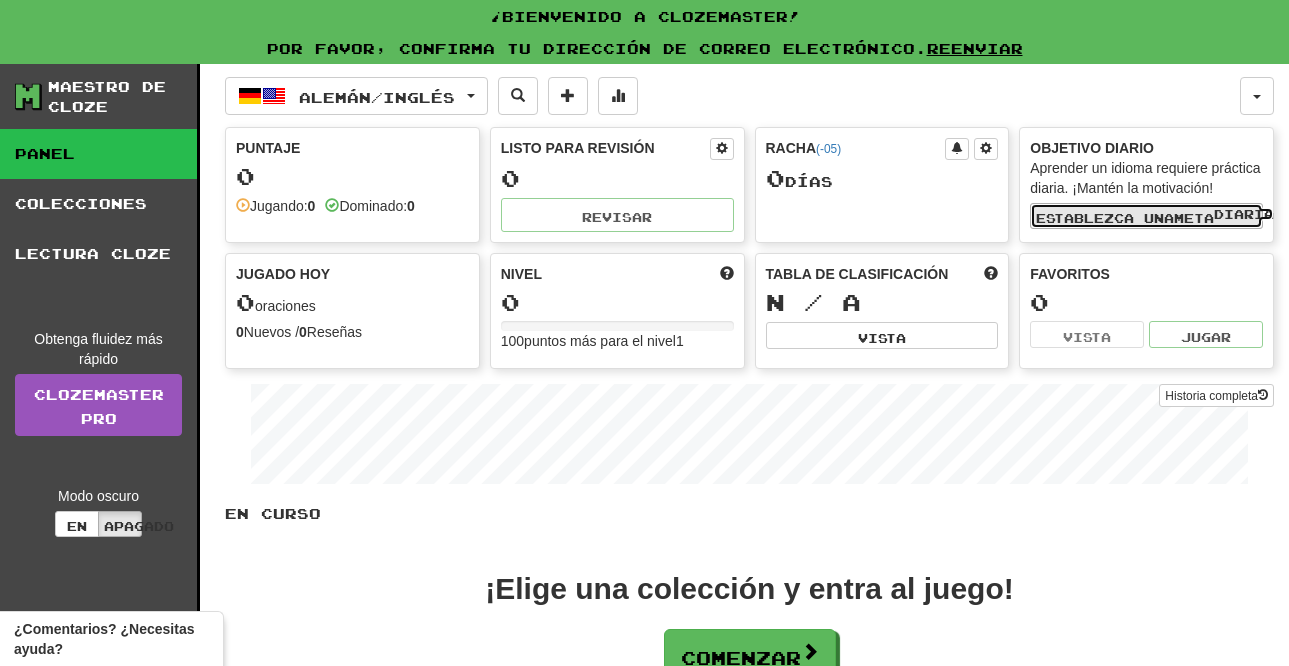 click on "Establezca una" at bounding box center [1105, 218] 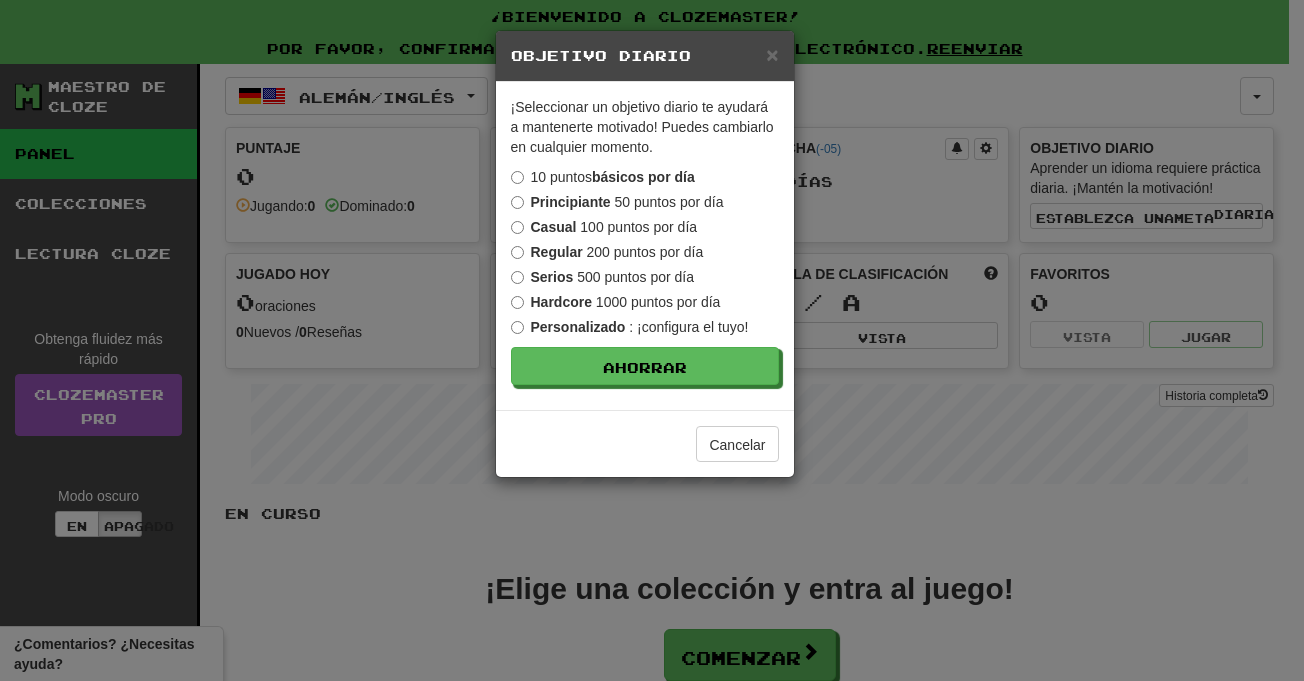 click on "Casual    100 puntos por día" at bounding box center [604, 227] 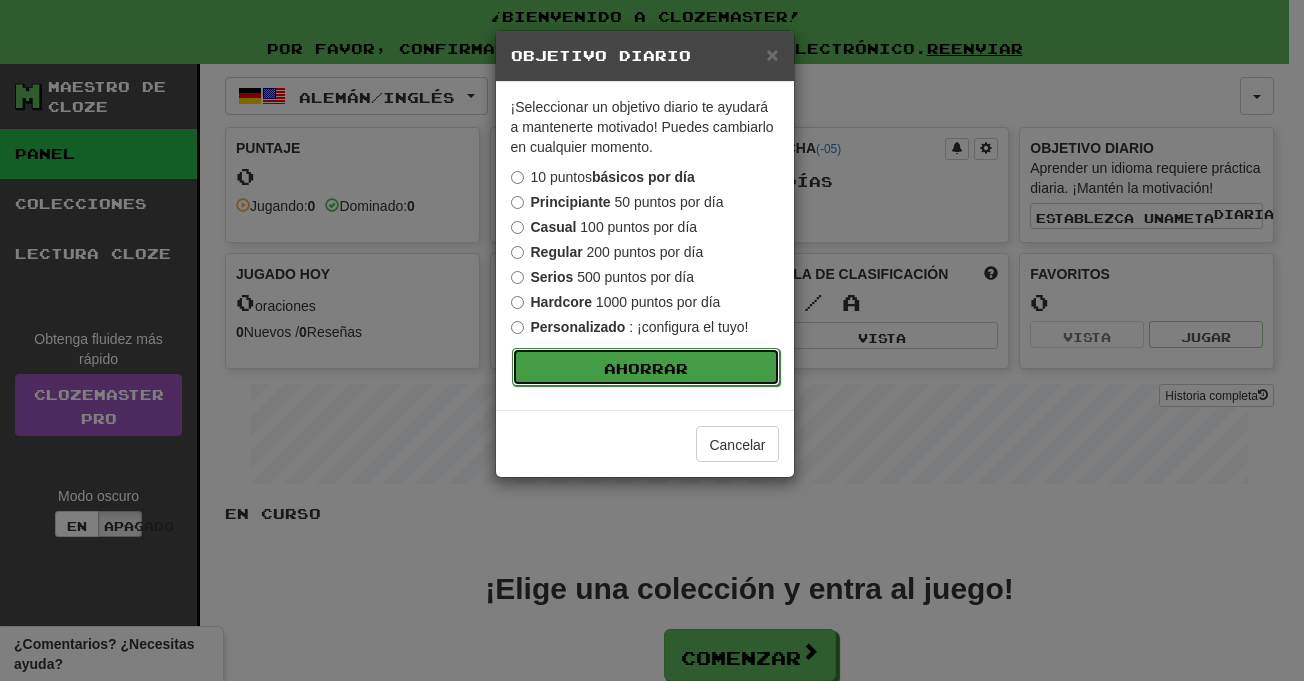 click on "Ahorrar" at bounding box center [646, 367] 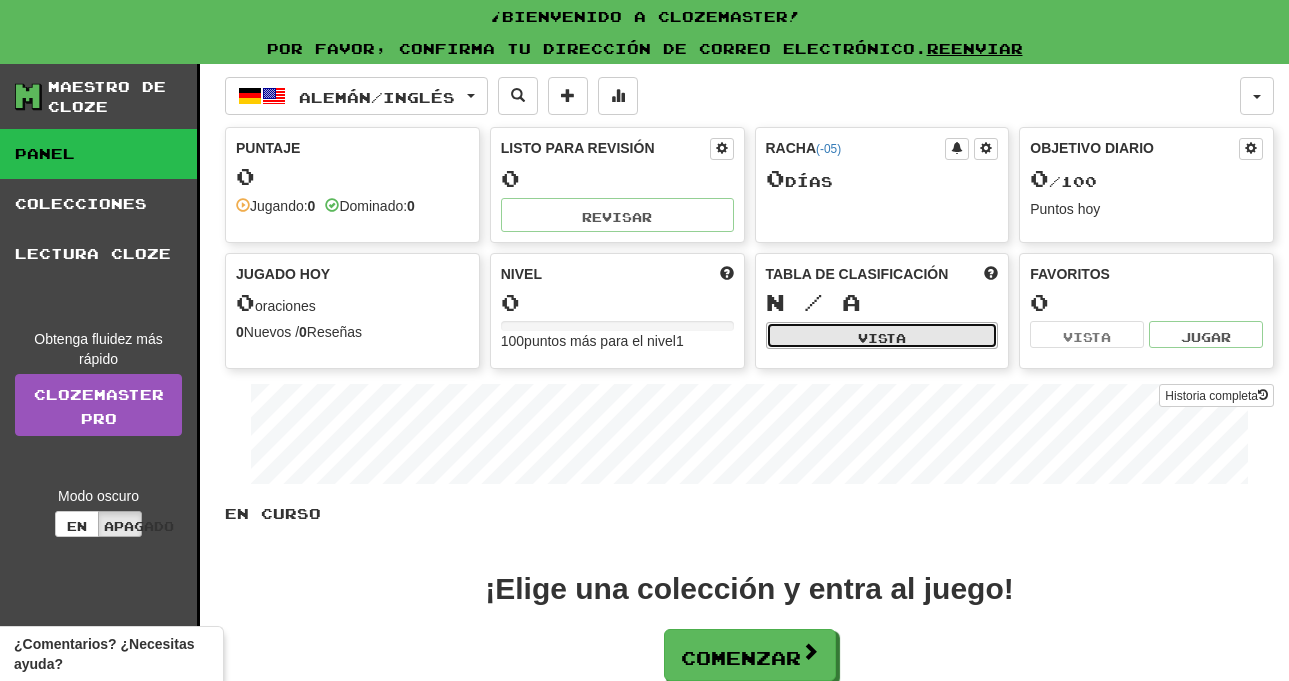 click on "Vista" at bounding box center (882, 335) 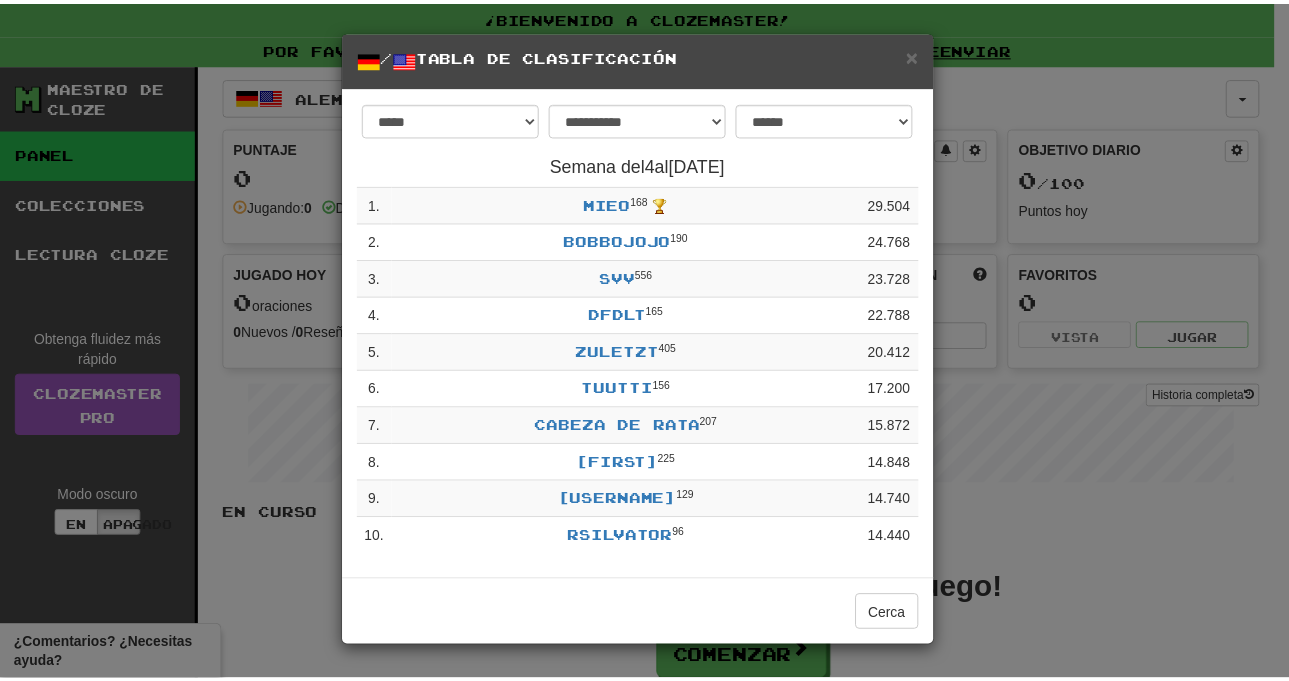 scroll, scrollTop: 17, scrollLeft: 0, axis: vertical 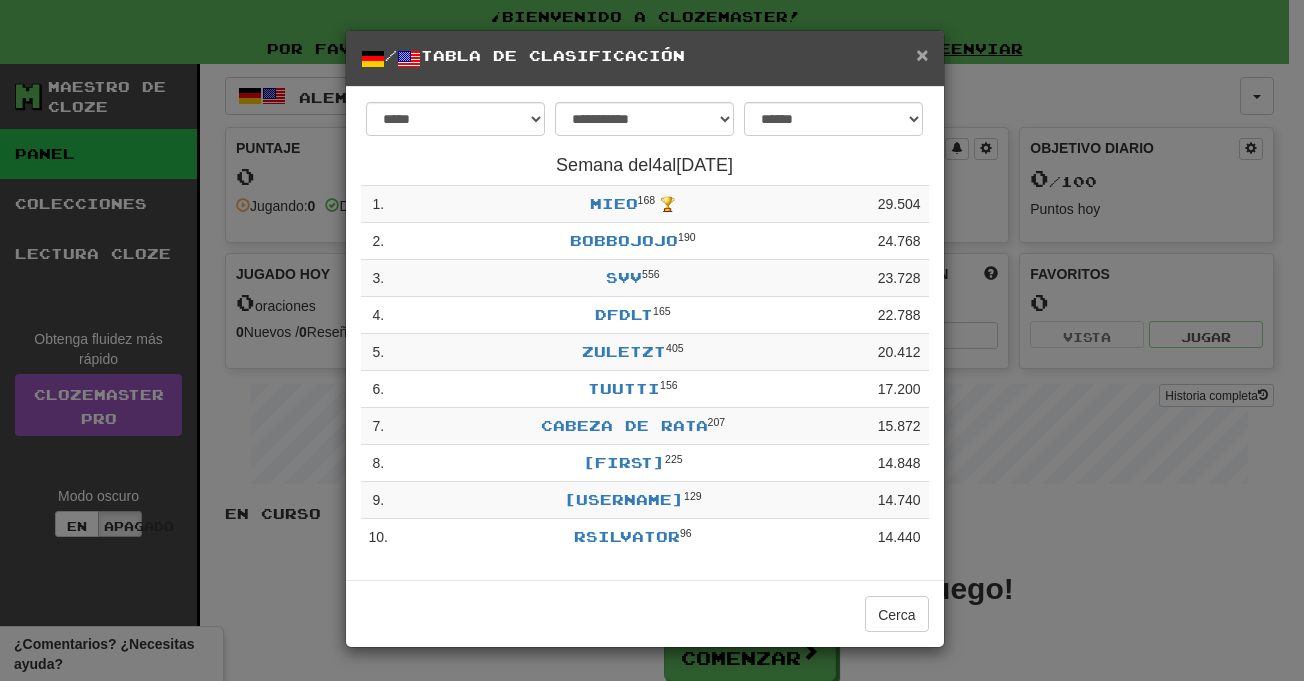 click on "×" at bounding box center (922, 54) 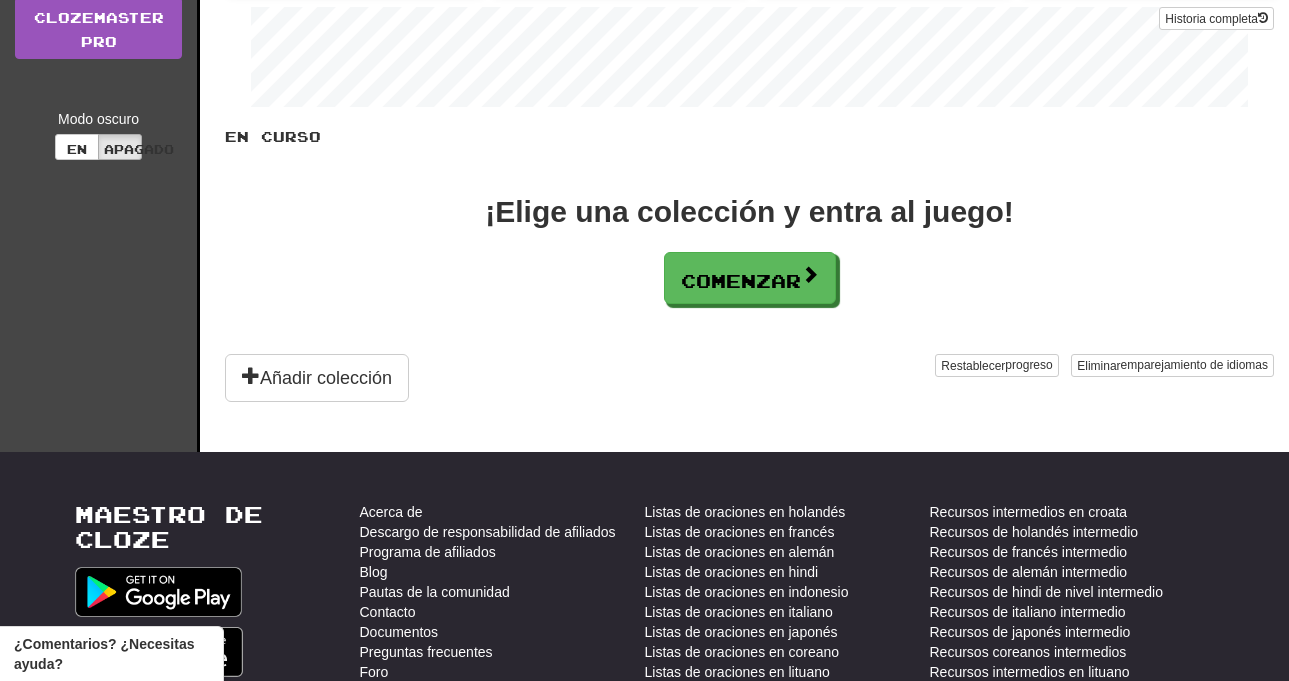 scroll, scrollTop: 400, scrollLeft: 0, axis: vertical 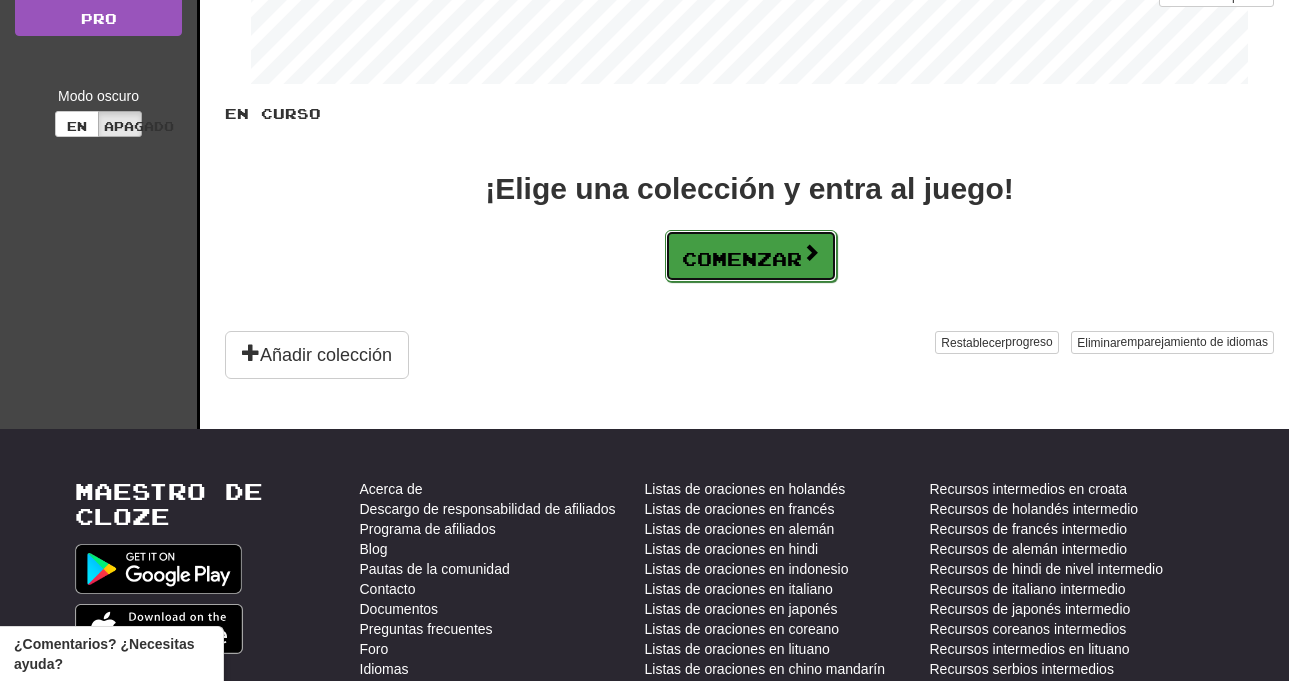 click on "Comenzar" at bounding box center [742, 259] 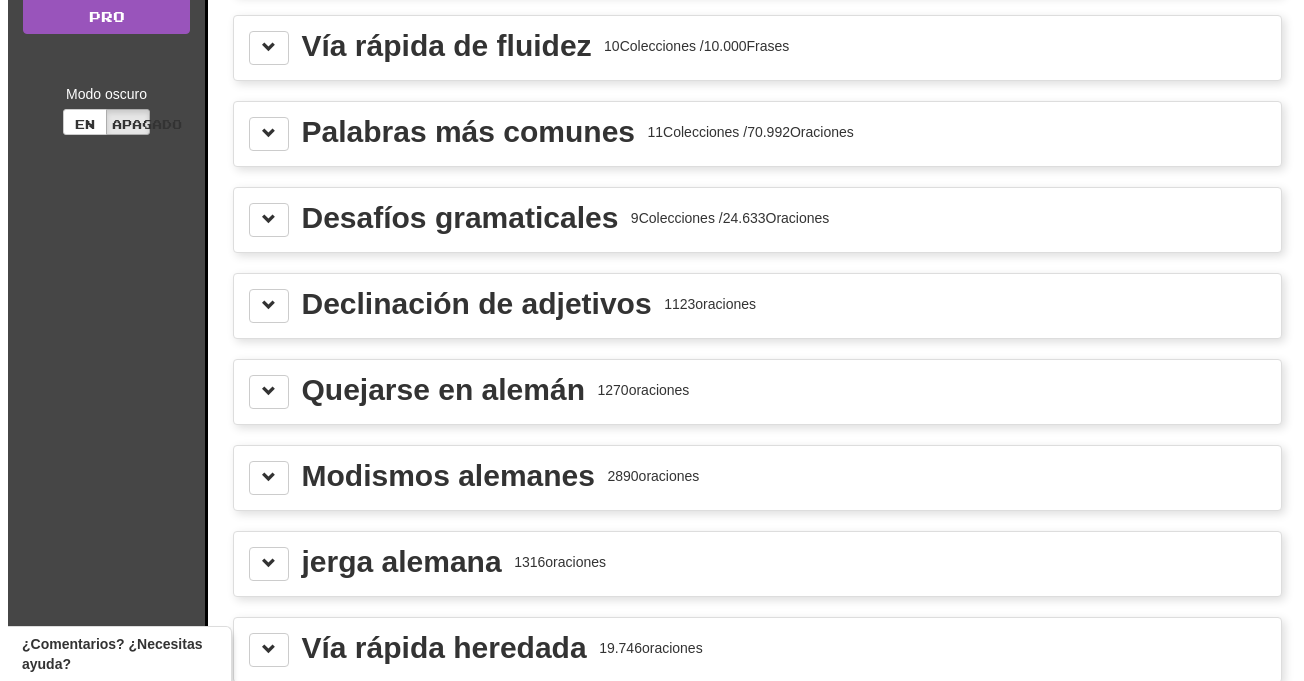 scroll, scrollTop: 200, scrollLeft: 0, axis: vertical 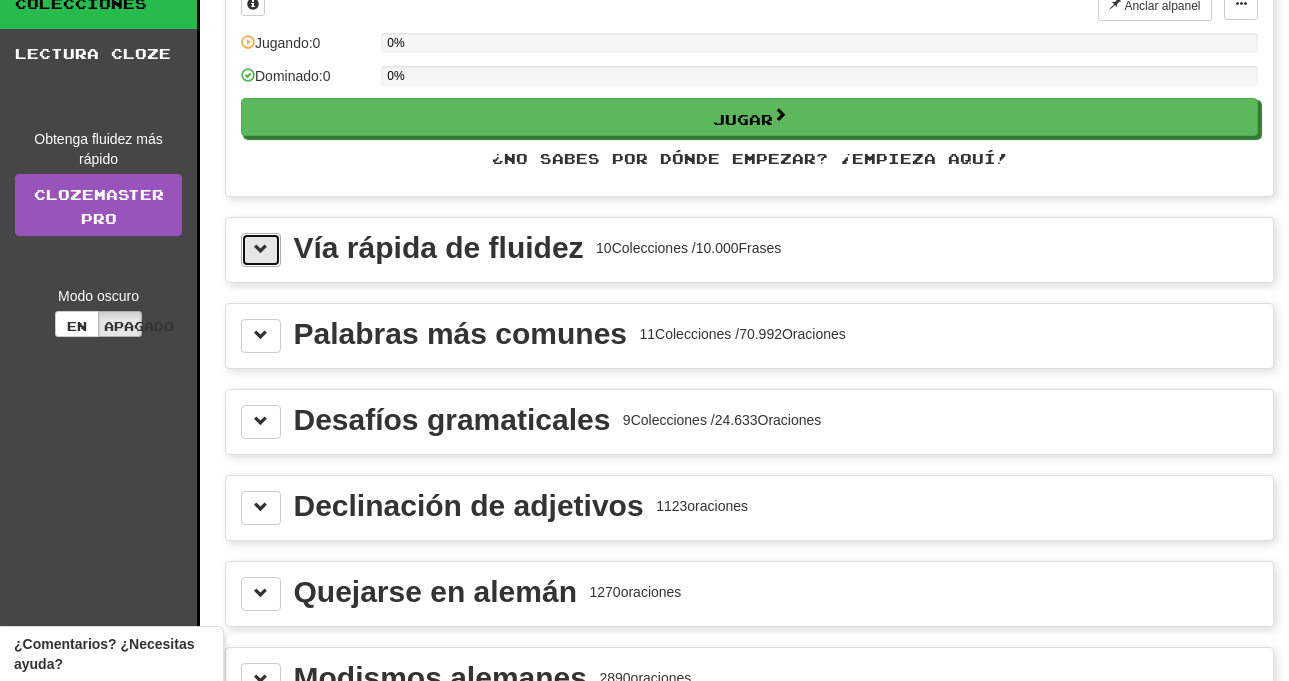 click at bounding box center [261, 249] 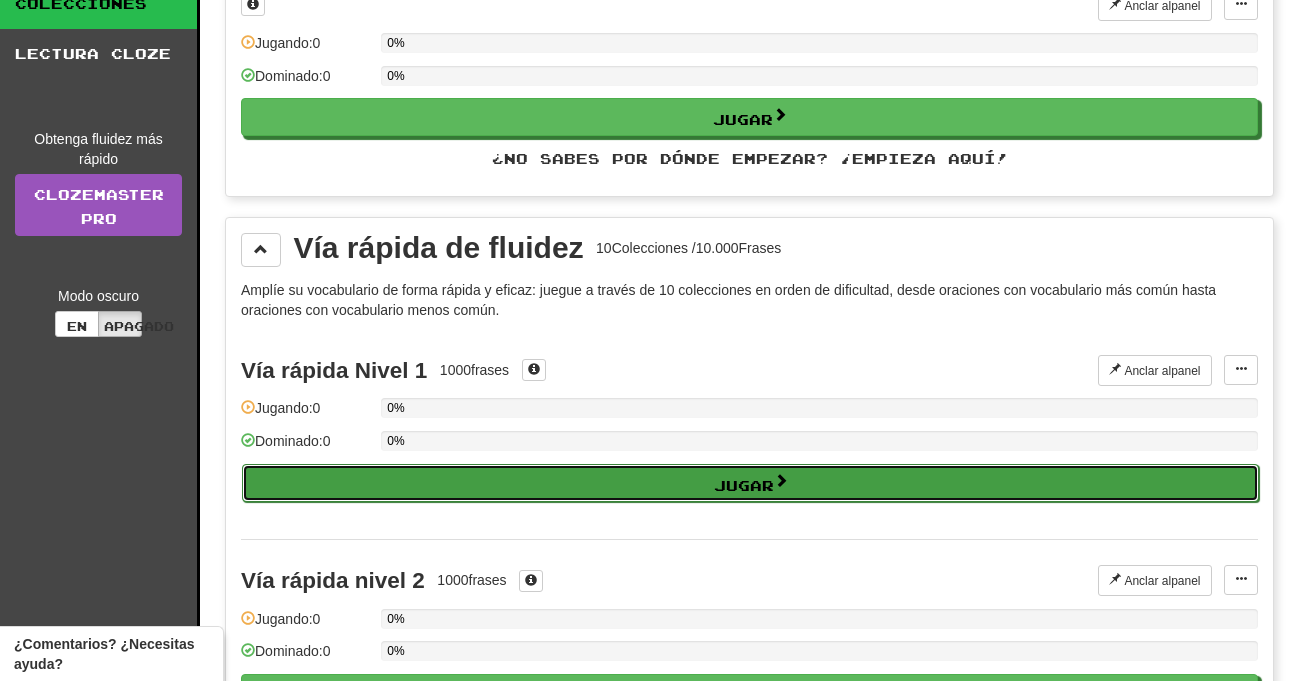 click on "Jugar" at bounding box center [744, 484] 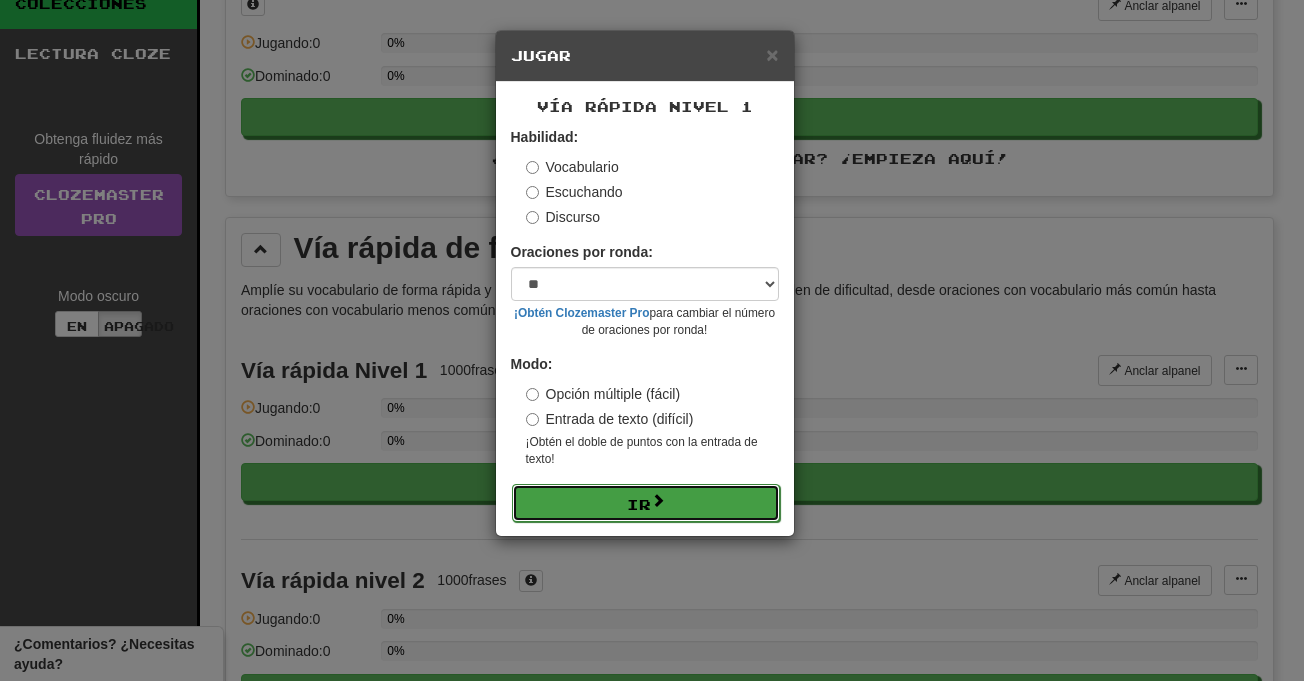 click at bounding box center (658, 500) 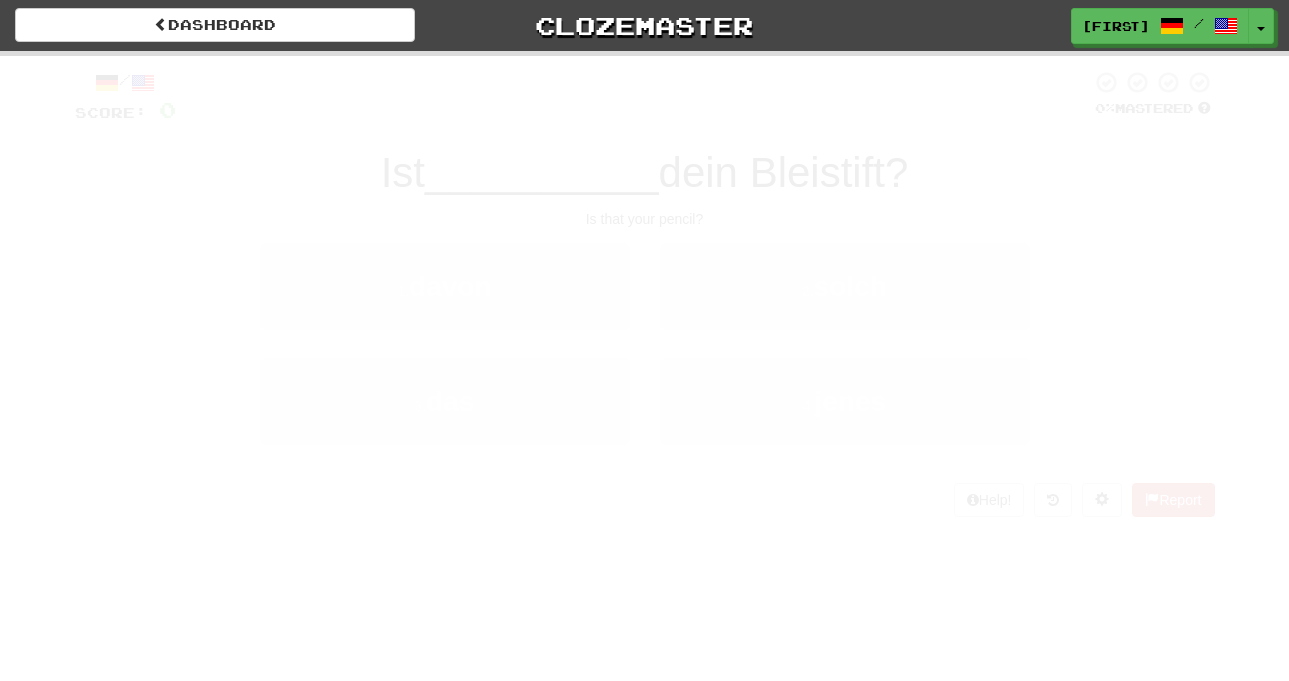 scroll, scrollTop: 0, scrollLeft: 0, axis: both 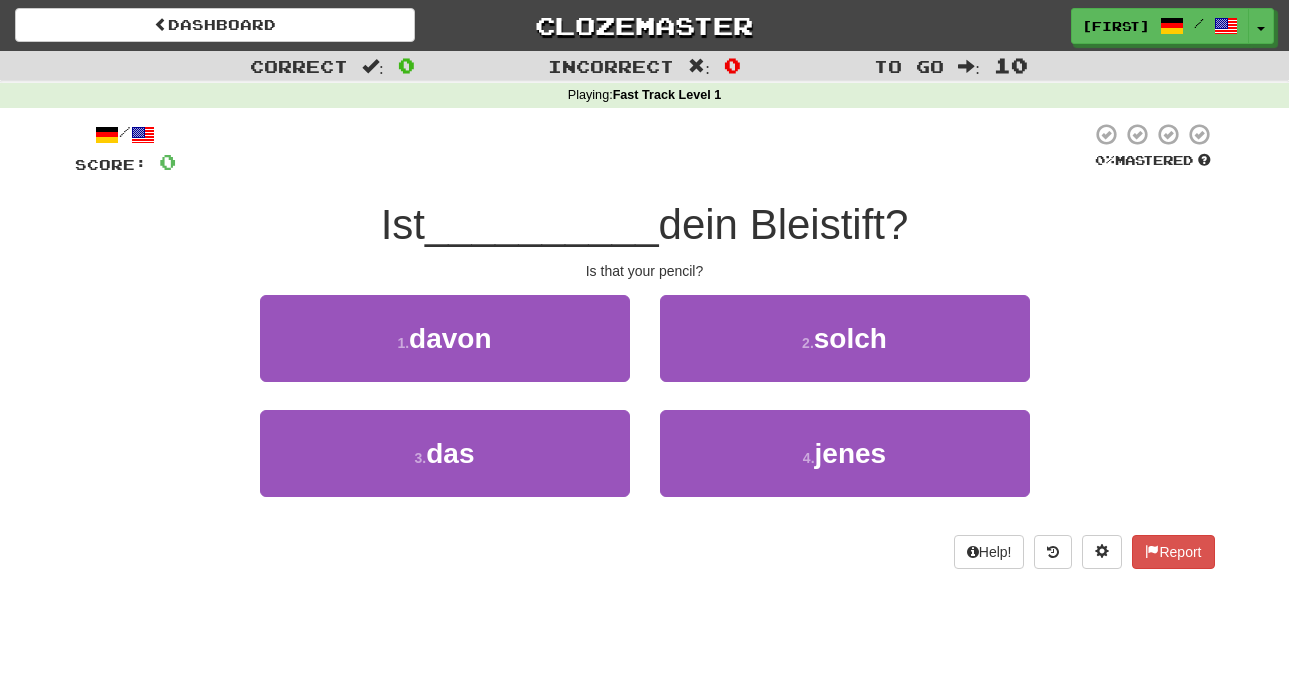click on "Ist  __________  dein Bleistift?" at bounding box center [645, 225] 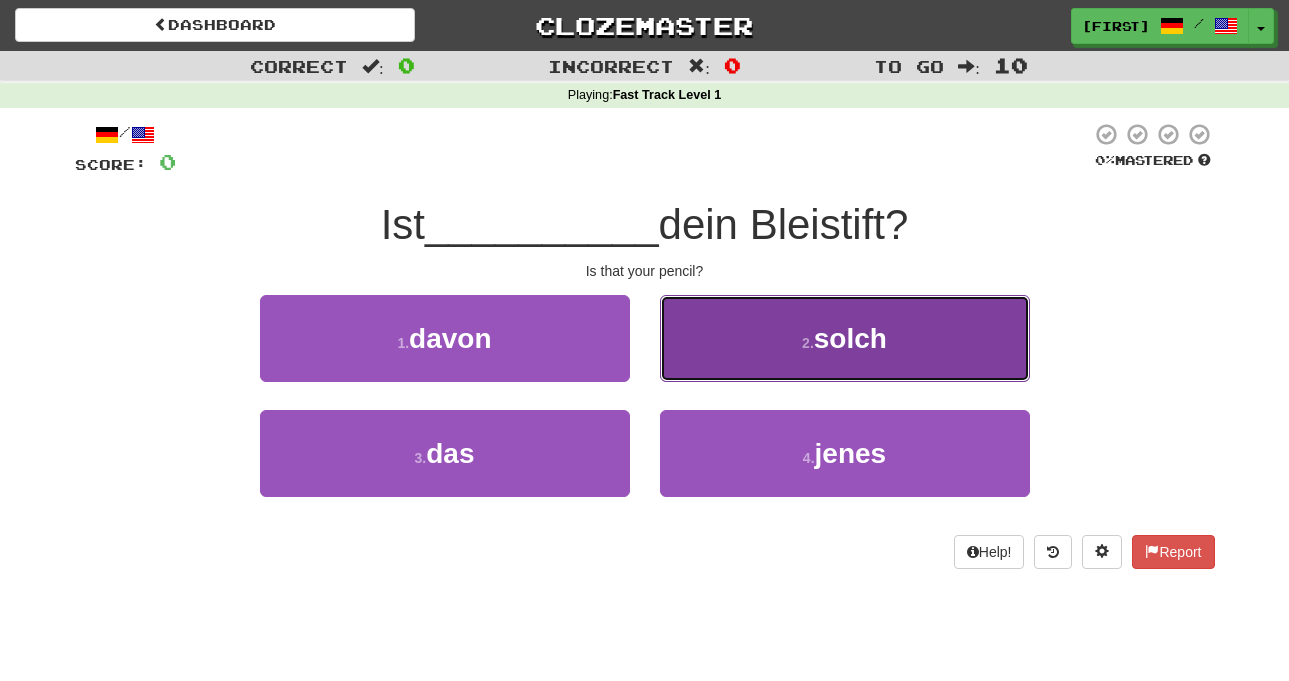 click on "solch" at bounding box center (850, 338) 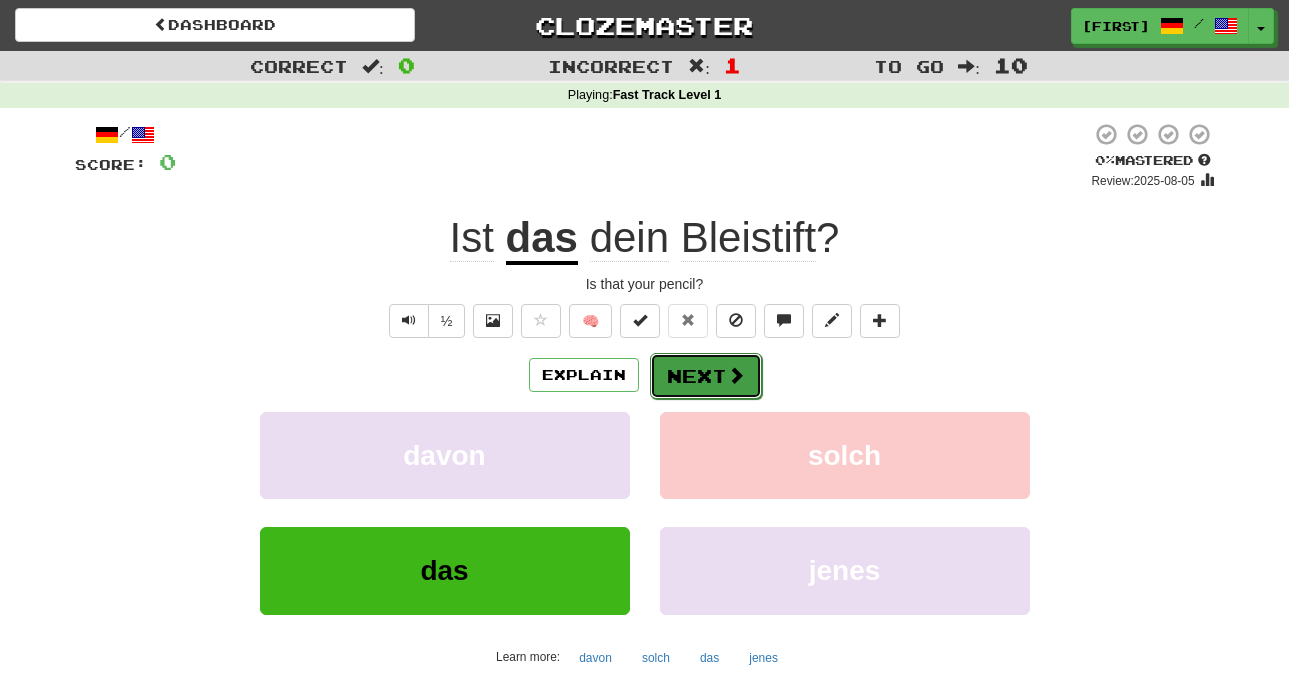 click on "Next" at bounding box center (706, 376) 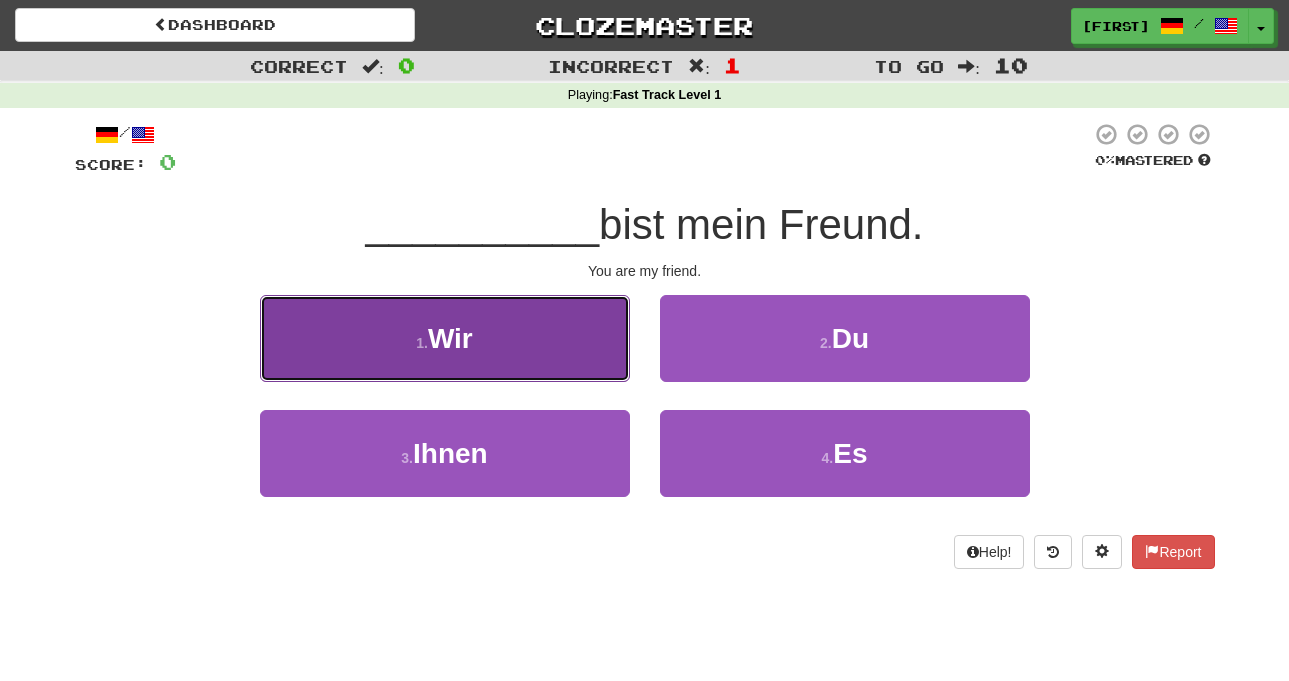 click on "1 .  Wir" at bounding box center (445, 338) 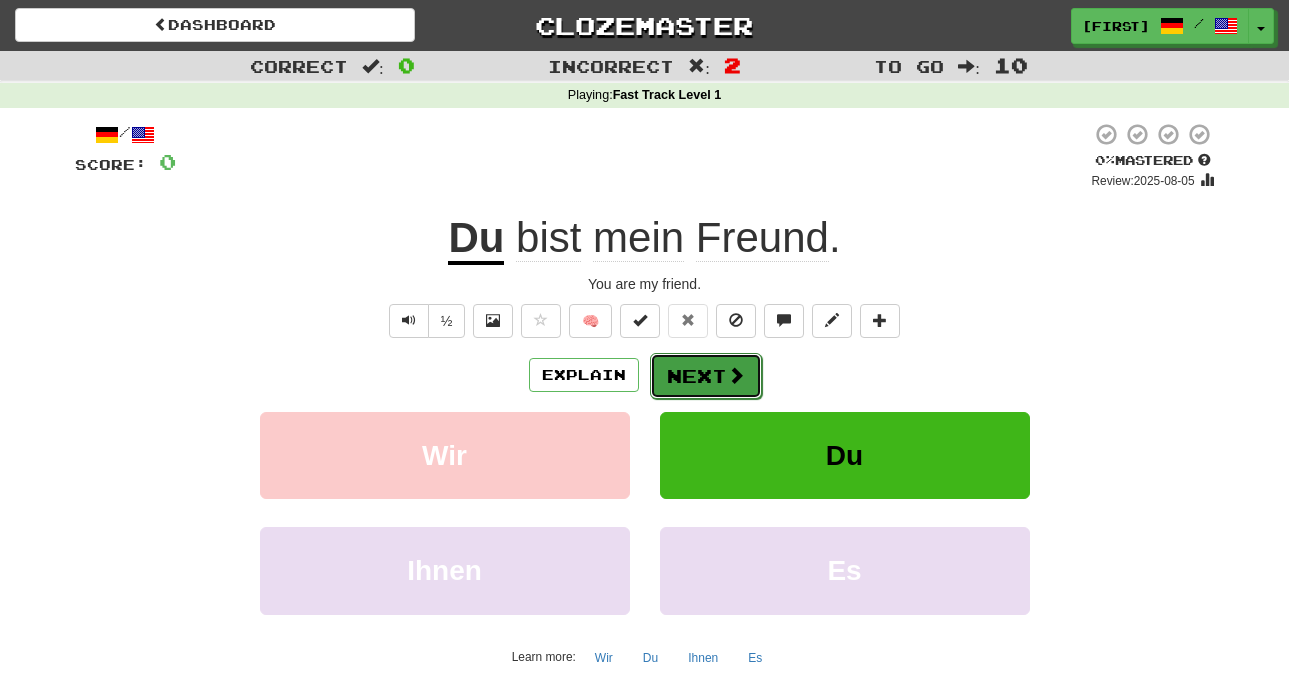 click on "Next" at bounding box center (706, 376) 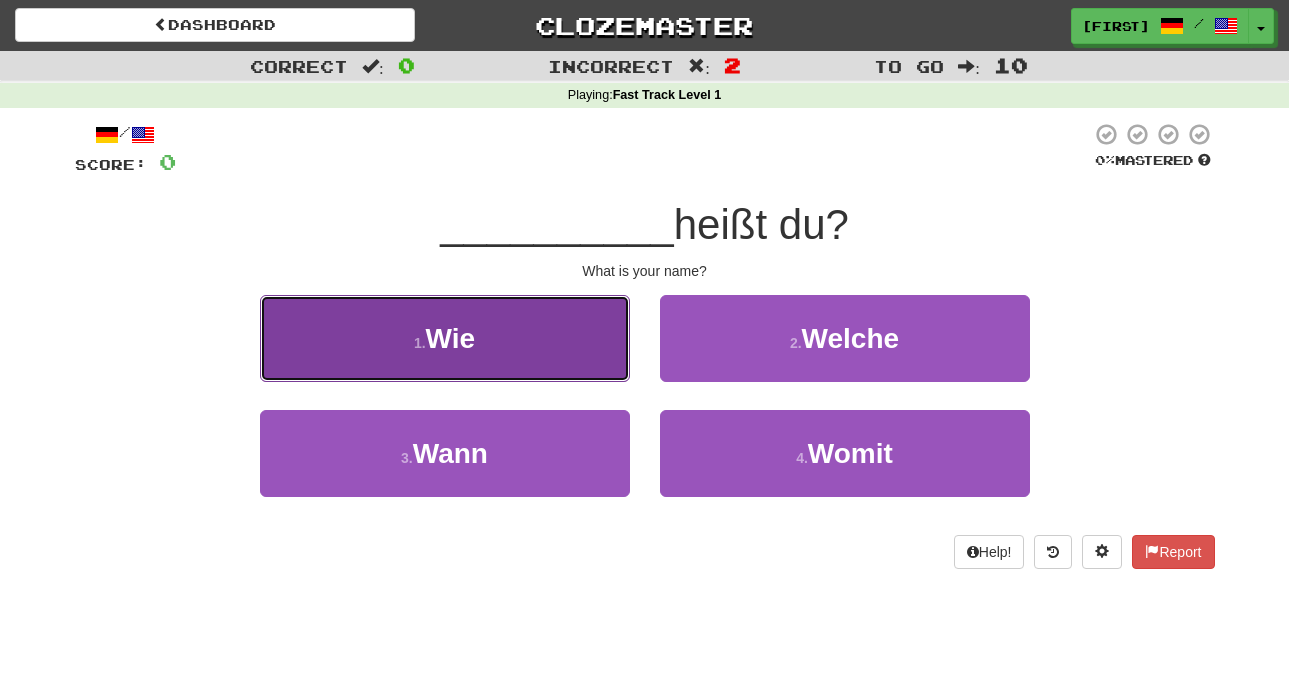 click on "1 .  Wie" at bounding box center (445, 338) 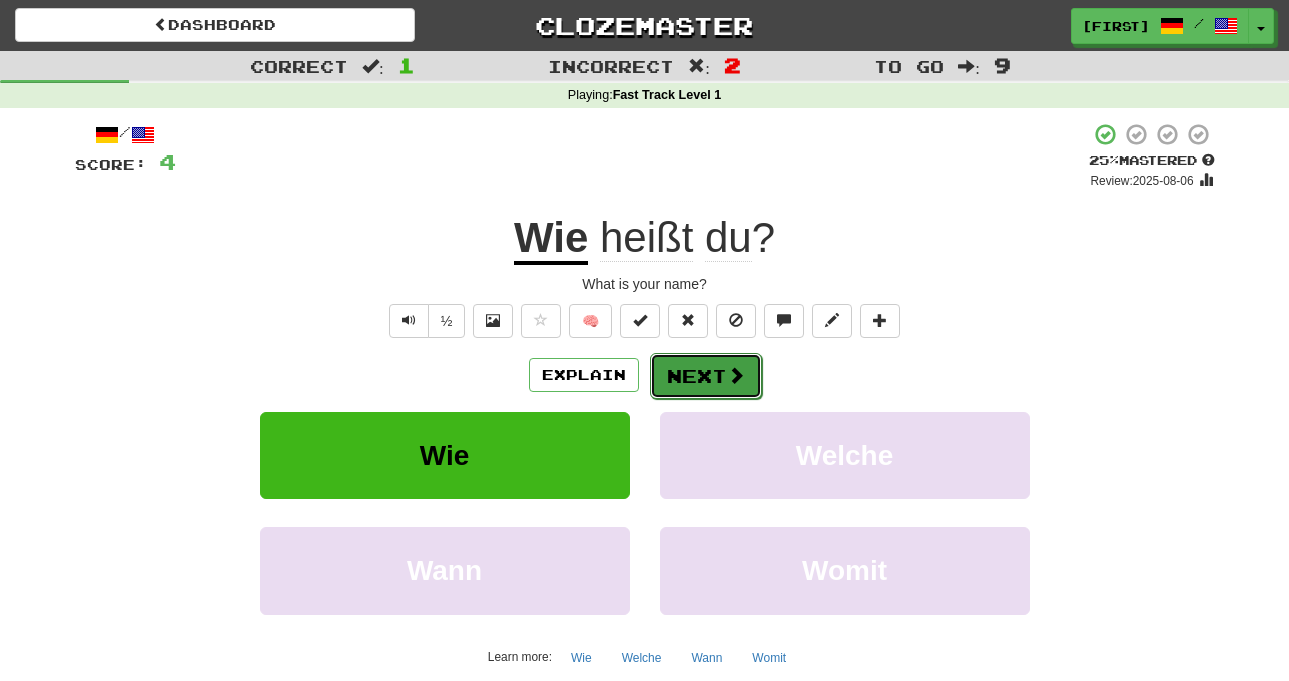 click on "Next" at bounding box center [706, 376] 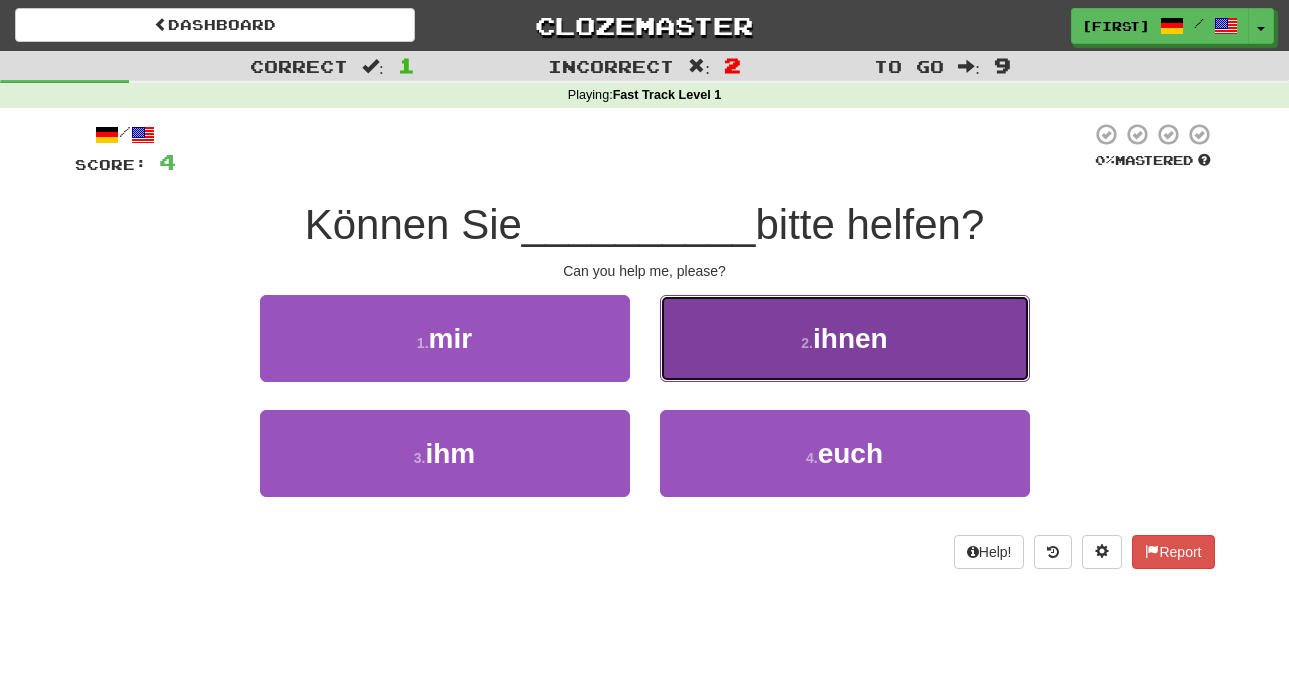 click on "2 .  ihnen" at bounding box center [845, 338] 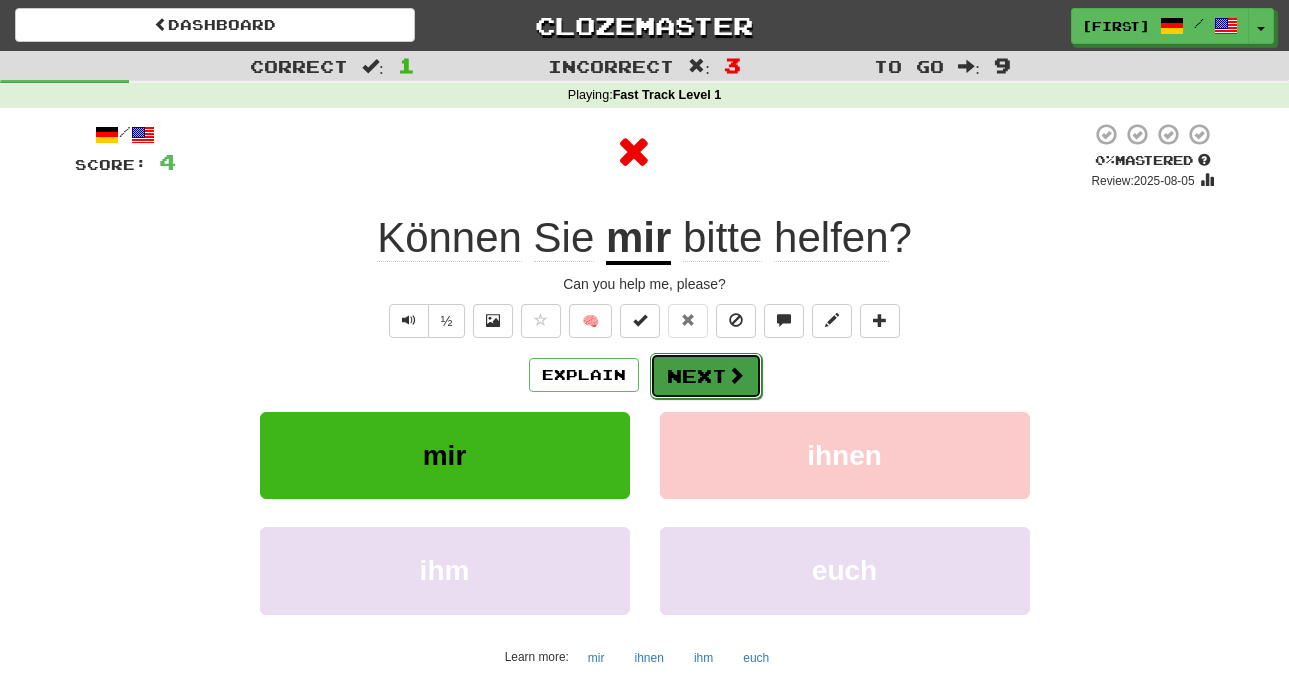 click on "Next" at bounding box center [706, 376] 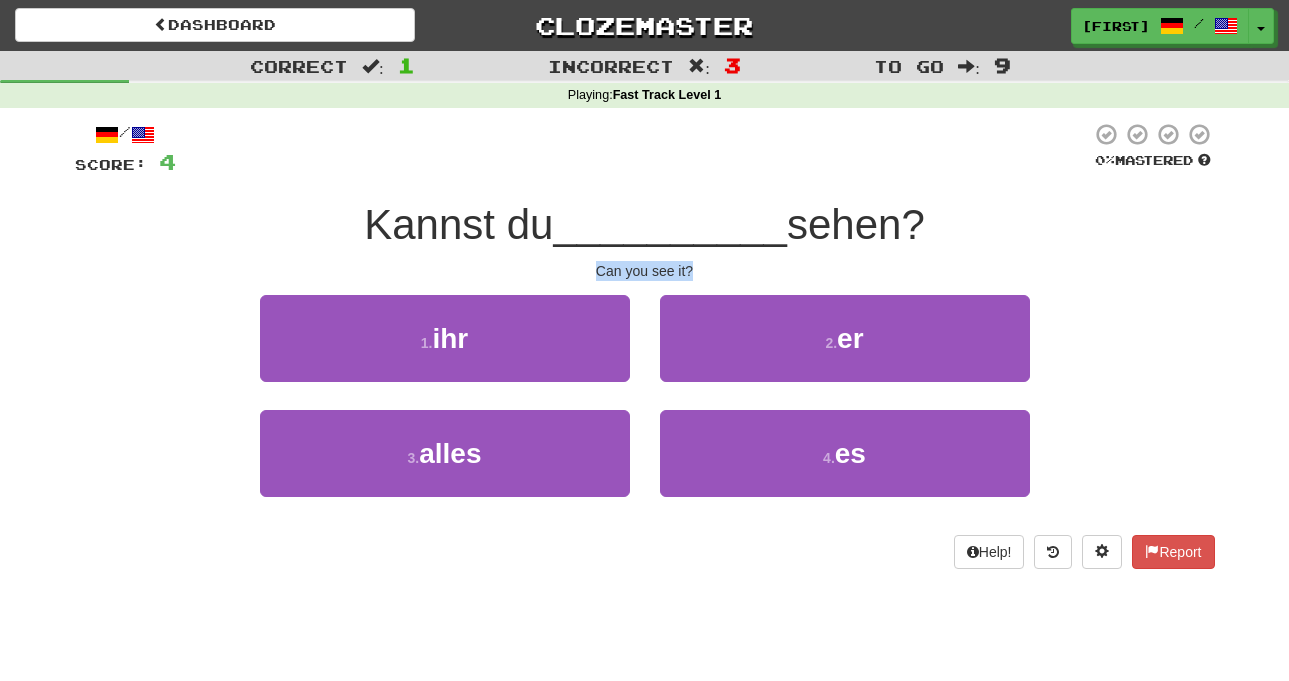 drag, startPoint x: 600, startPoint y: 276, endPoint x: 695, endPoint y: 271, distance: 95.131485 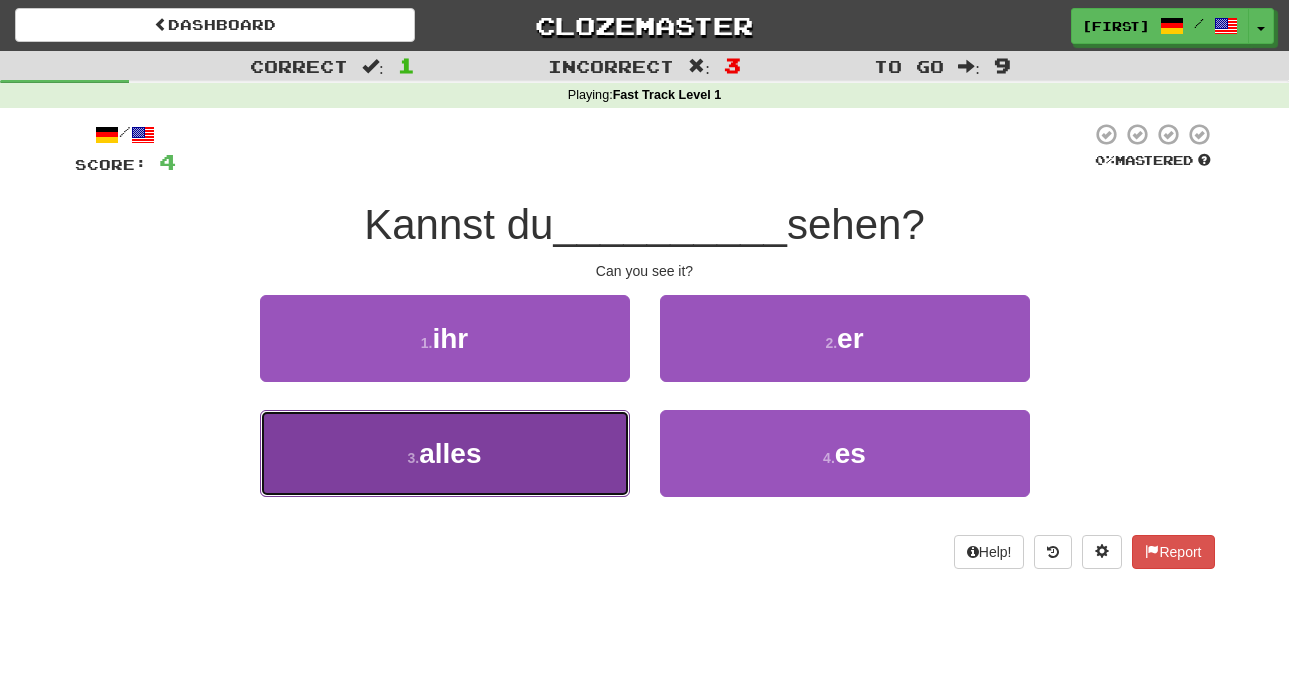click on "3 .  alles" at bounding box center (445, 453) 